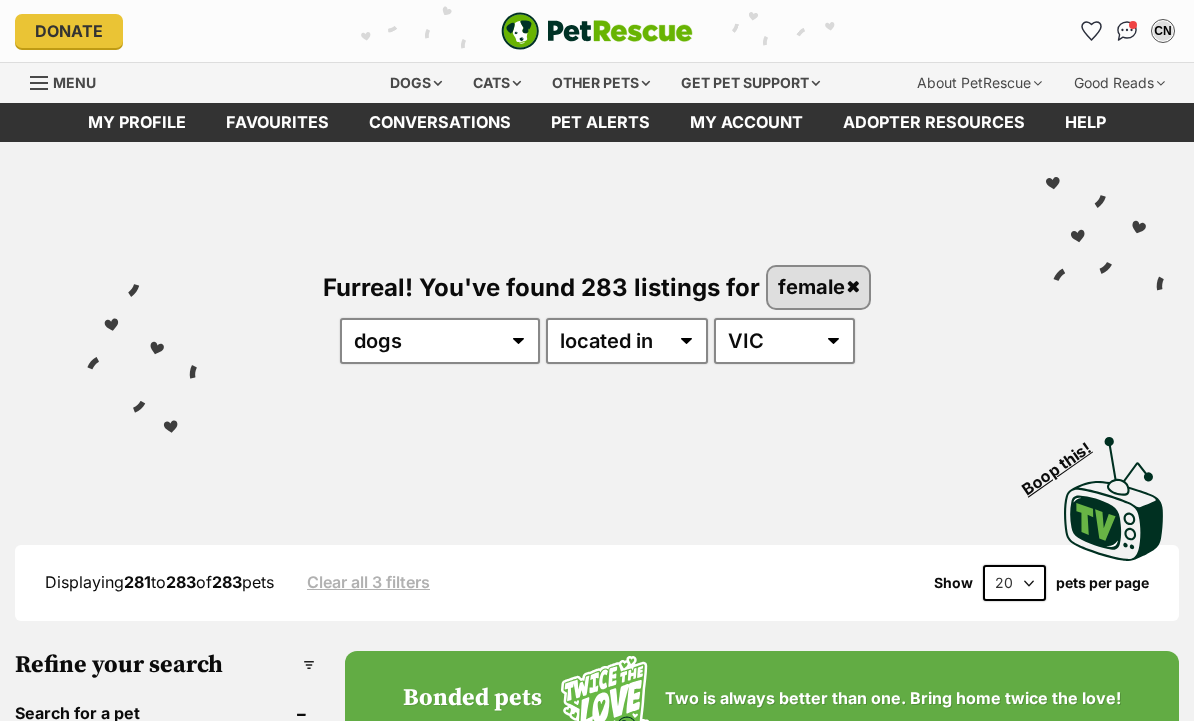 scroll, scrollTop: 0, scrollLeft: 0, axis: both 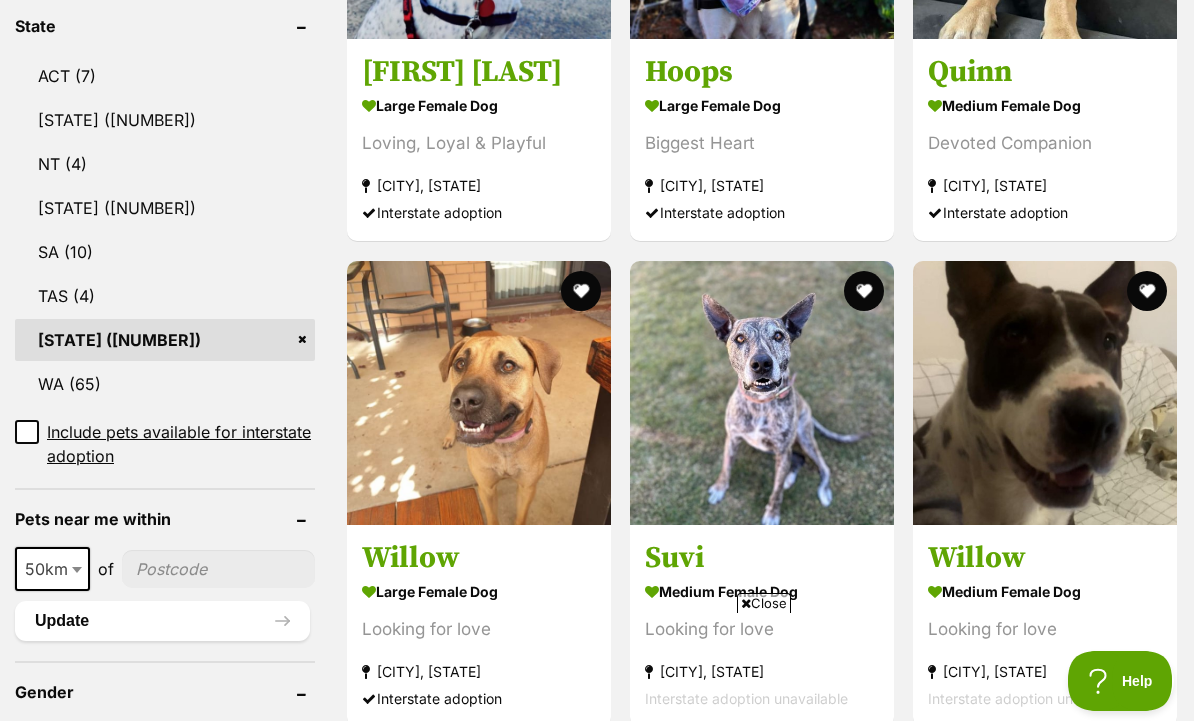 click on "Willow" at bounding box center (1045, 558) 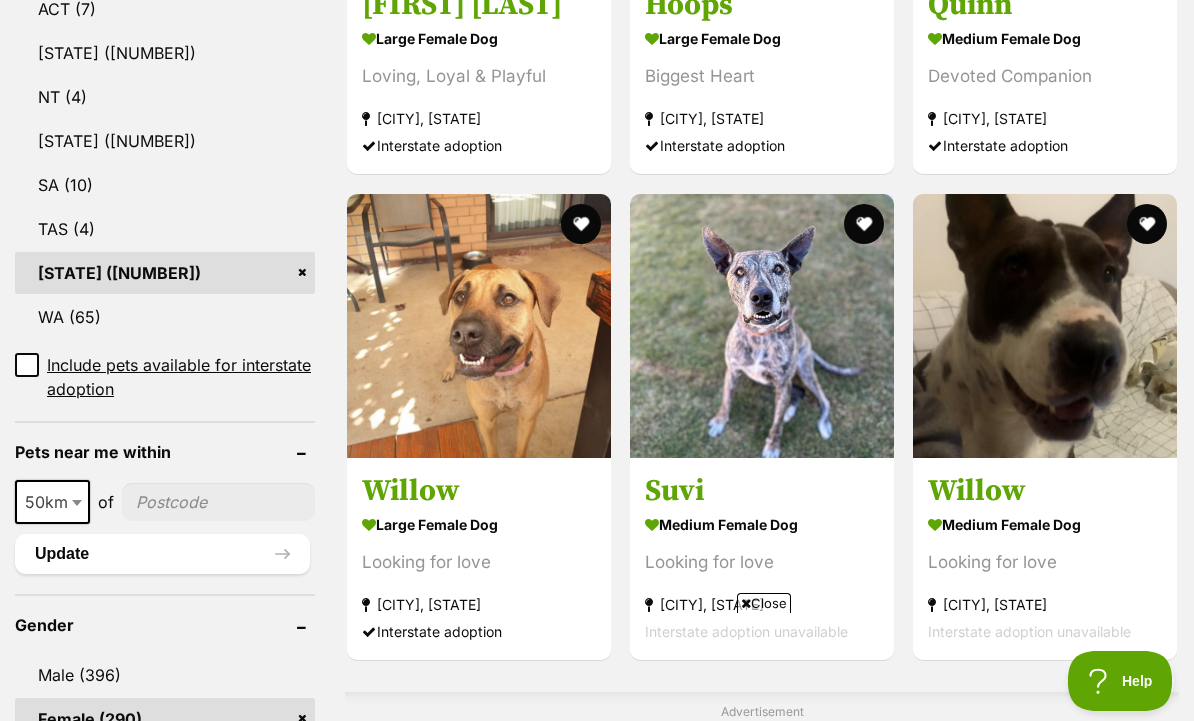 scroll, scrollTop: 1151, scrollLeft: 0, axis: vertical 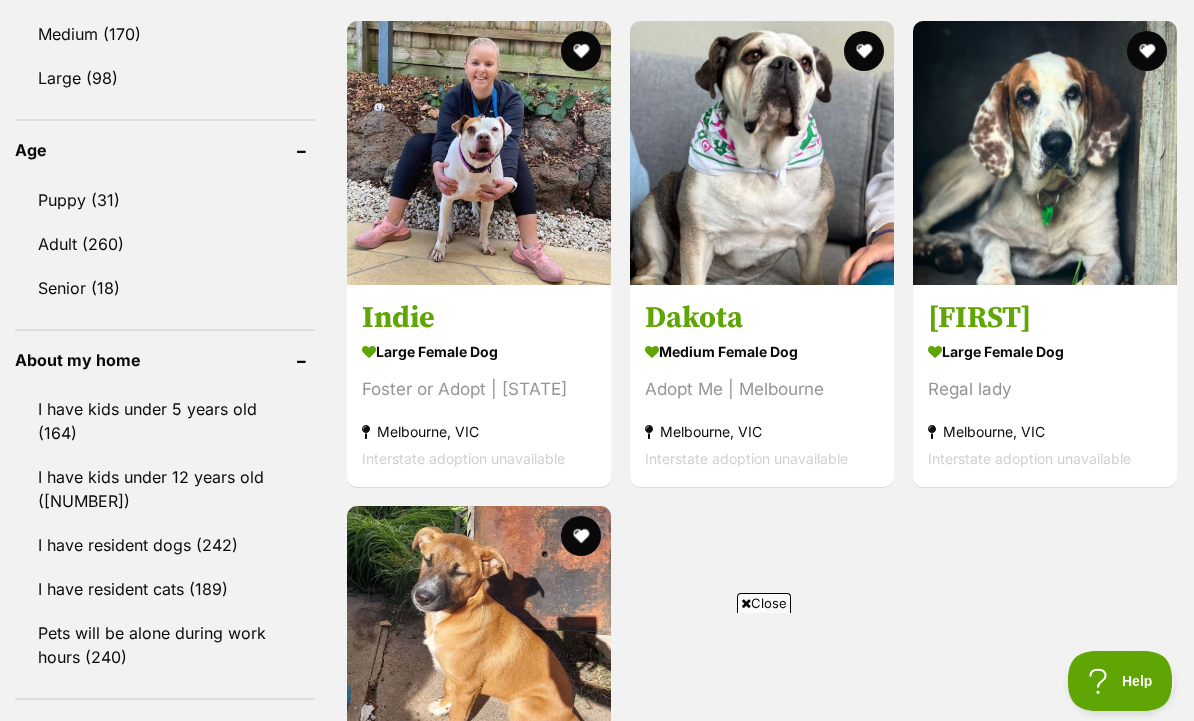 click on "large female Dog" at bounding box center [1045, 351] 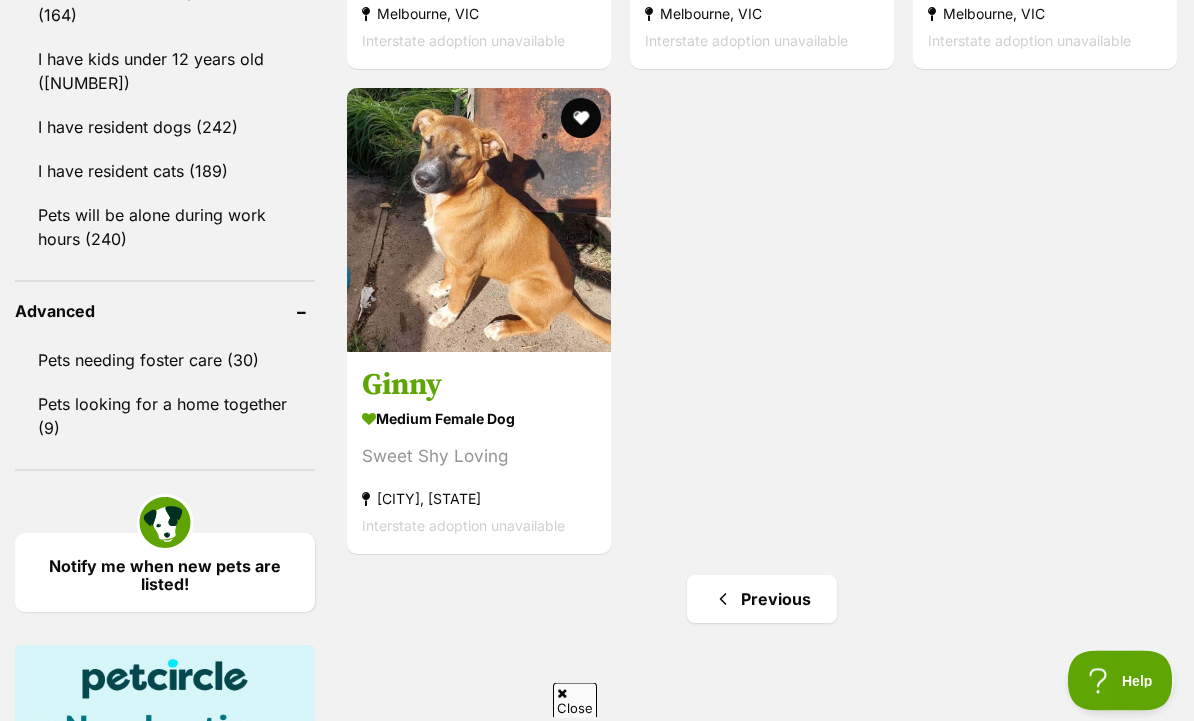 scroll, scrollTop: 2399, scrollLeft: 0, axis: vertical 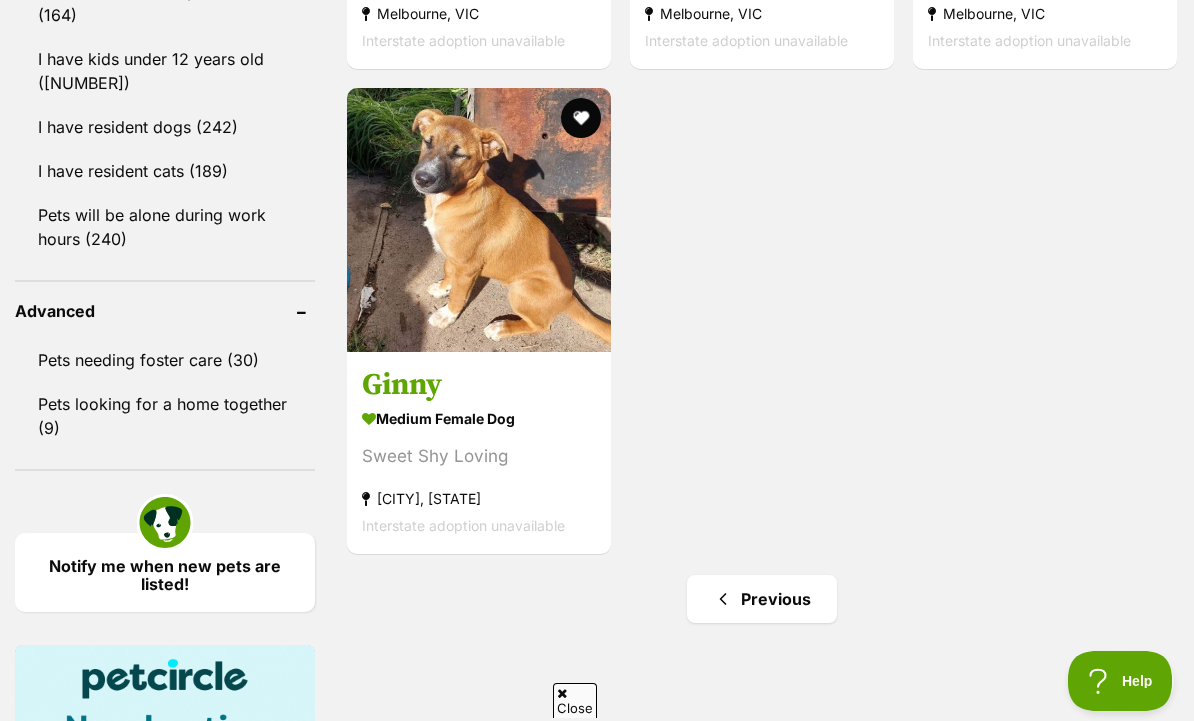 click on "Sweet Shy Loving" at bounding box center (479, 457) 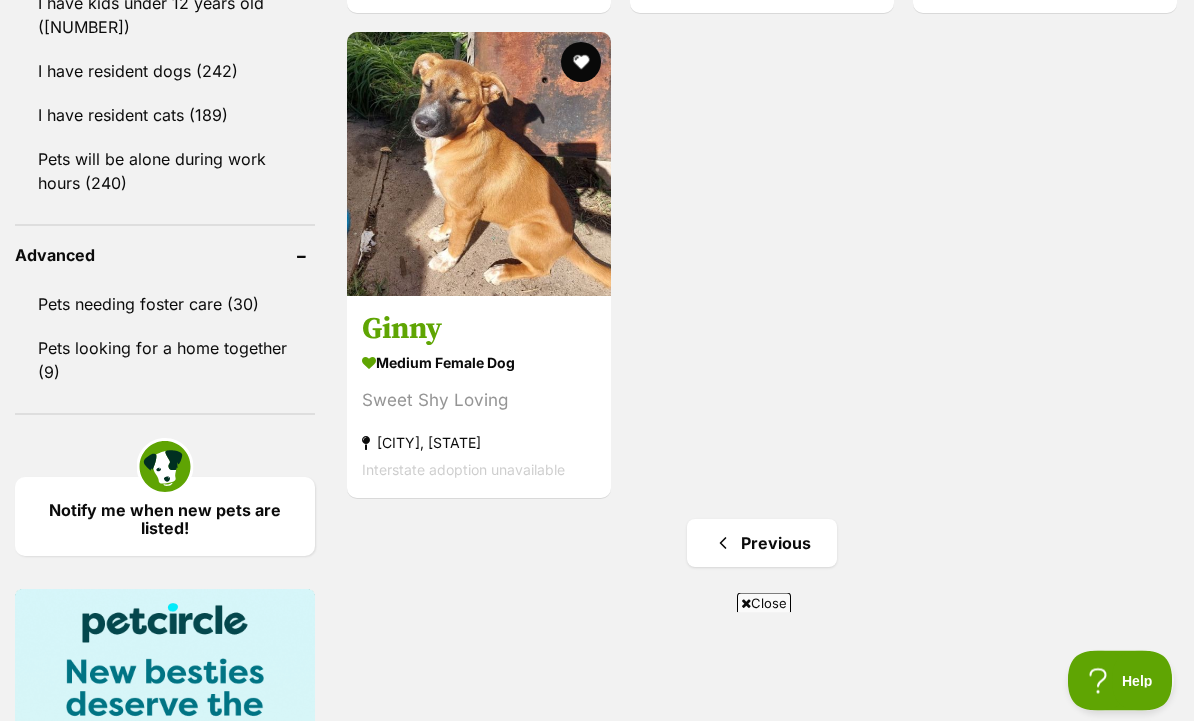 scroll, scrollTop: 2455, scrollLeft: 0, axis: vertical 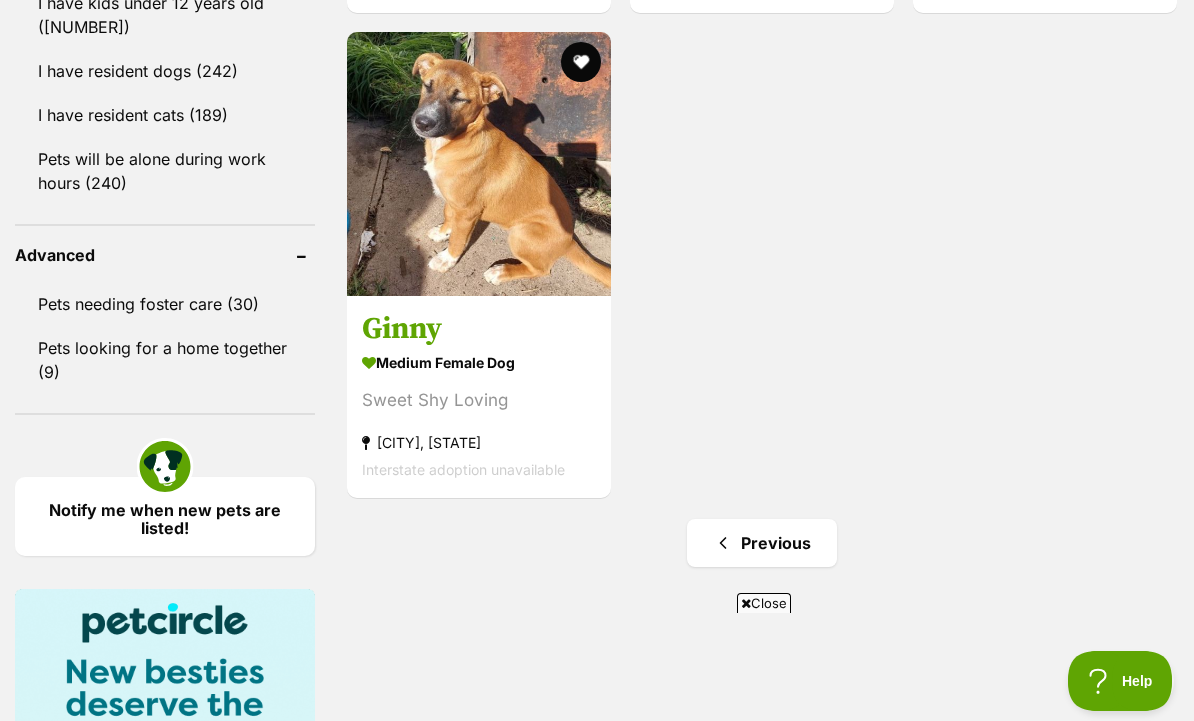 click on "Previous" at bounding box center [762, 543] 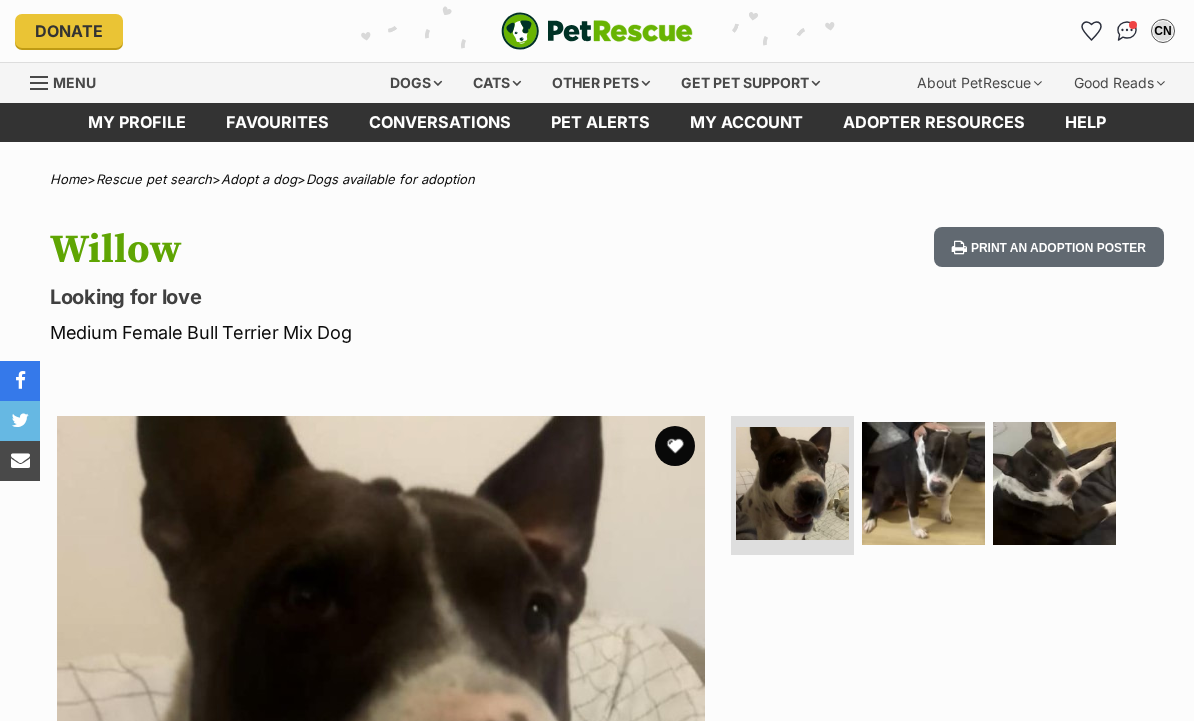scroll, scrollTop: 0, scrollLeft: 0, axis: both 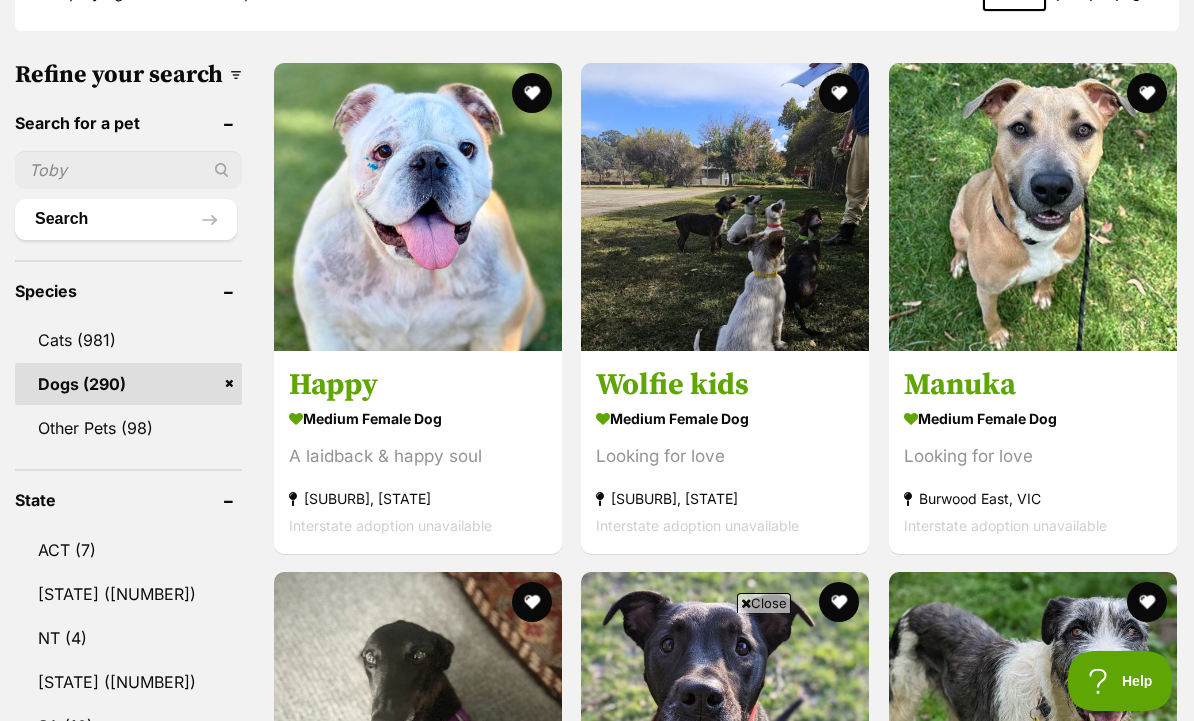 click on "Dogs (290)" at bounding box center [128, 384] 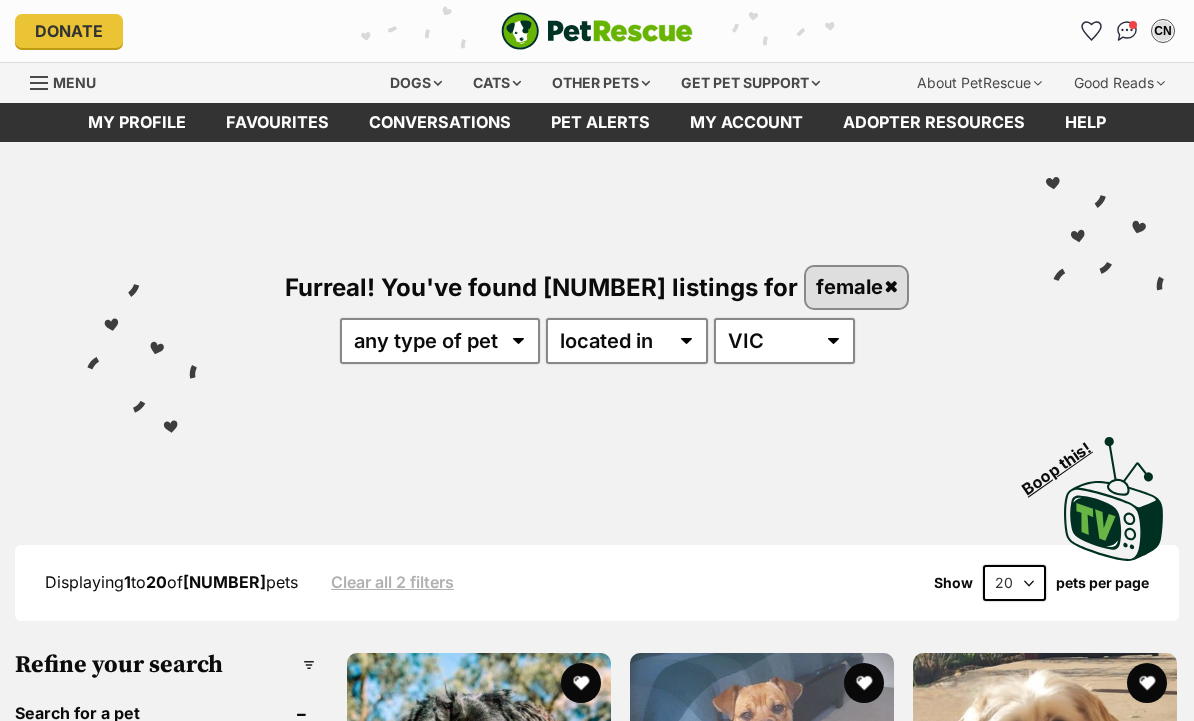 scroll, scrollTop: 10, scrollLeft: 0, axis: vertical 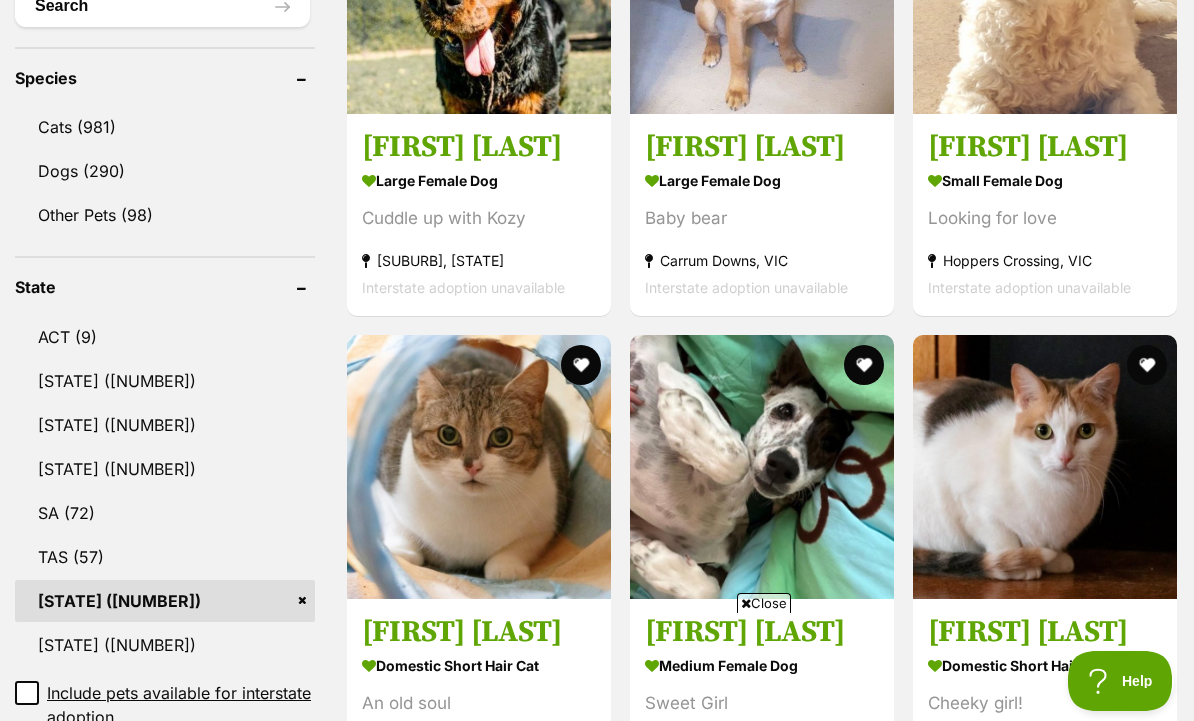 click on "VIC (1,369)" at bounding box center [165, 601] 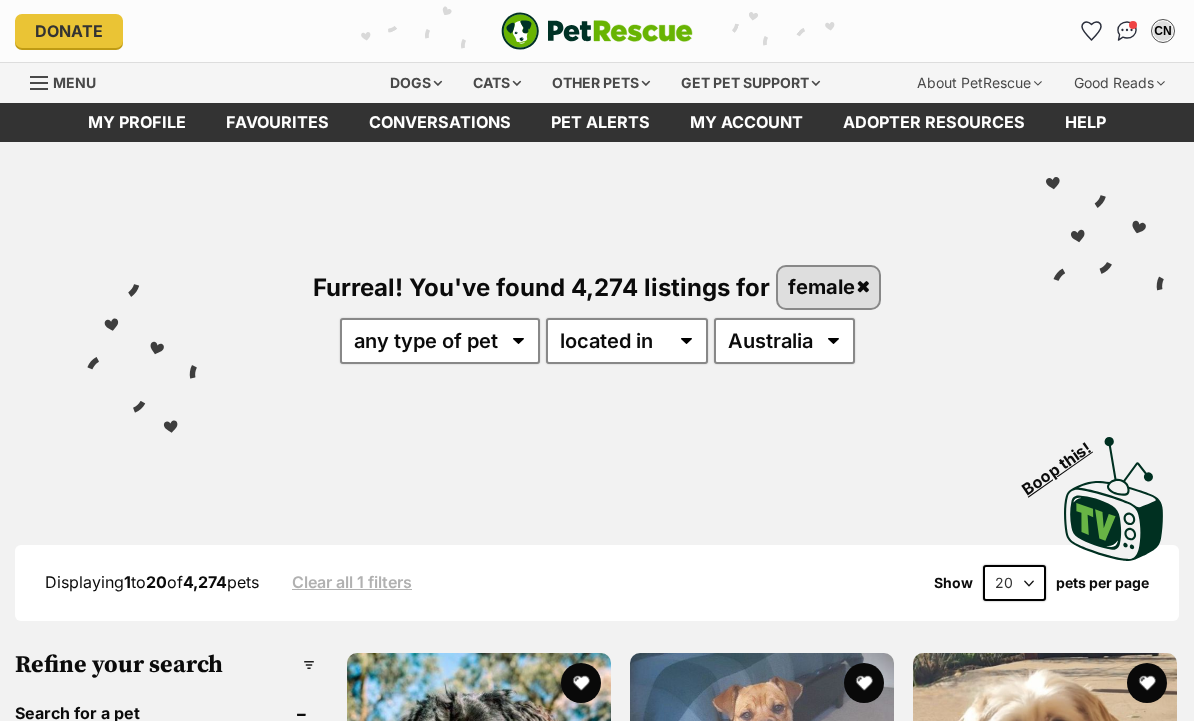 scroll, scrollTop: 0, scrollLeft: 0, axis: both 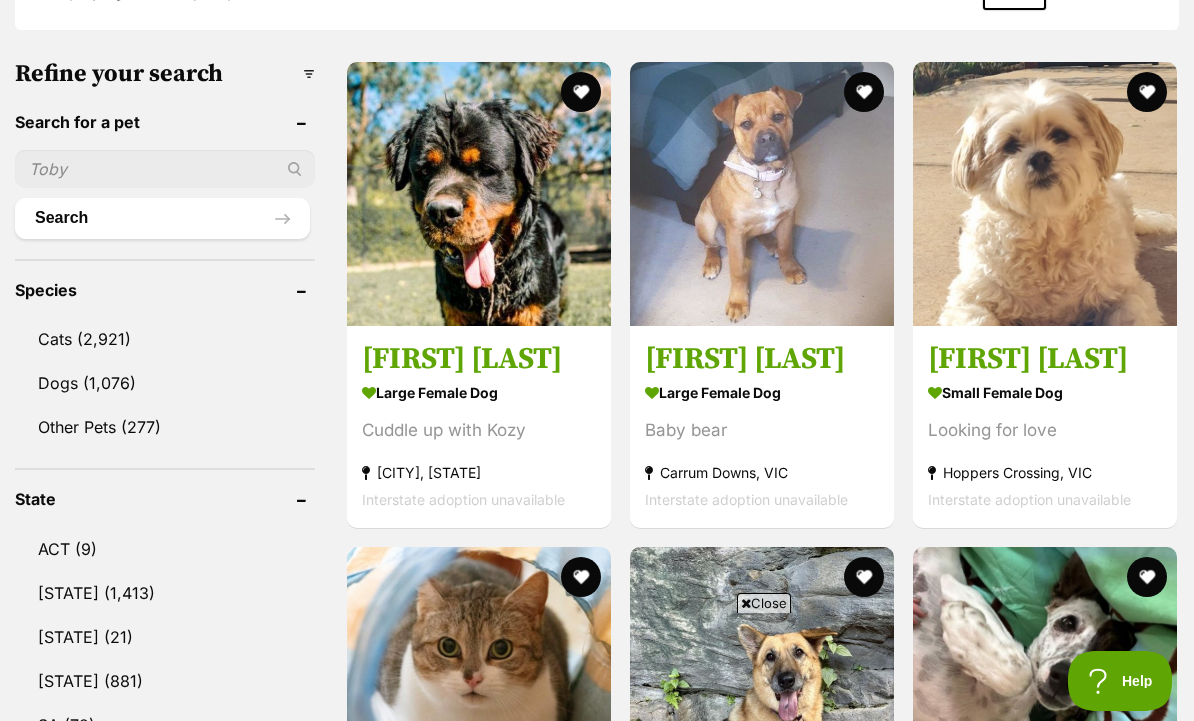 click on "Dogs (1,076)" at bounding box center [165, 383] 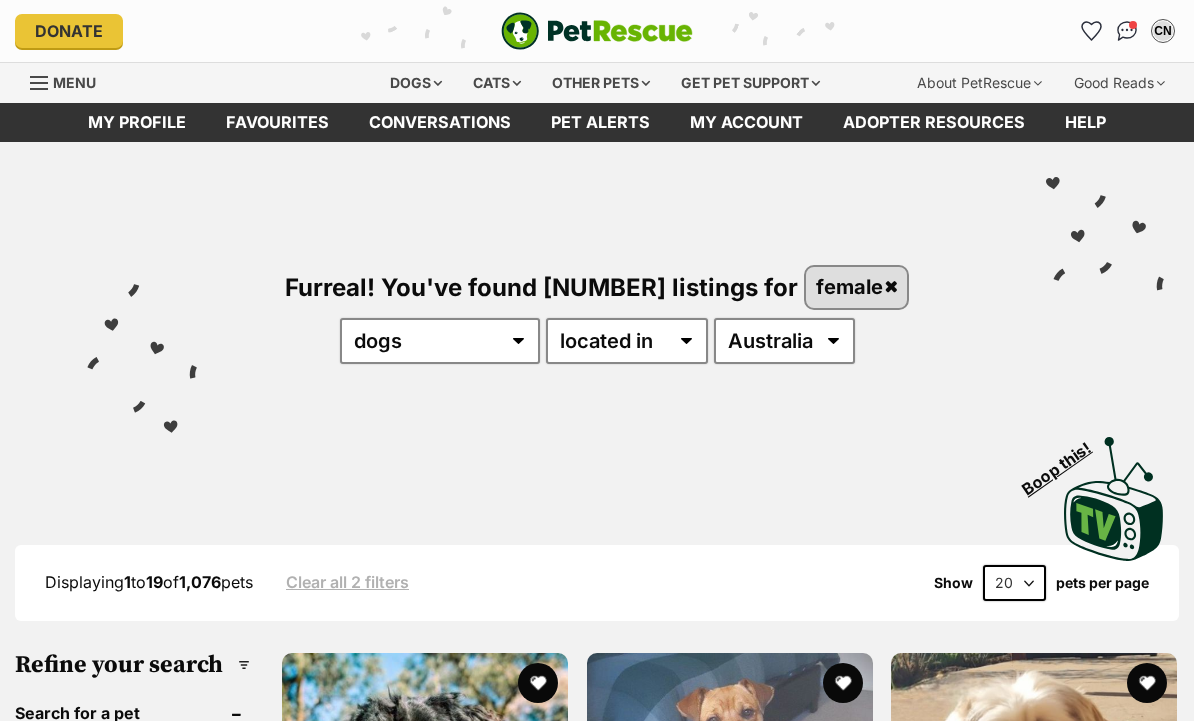 scroll, scrollTop: 0, scrollLeft: 0, axis: both 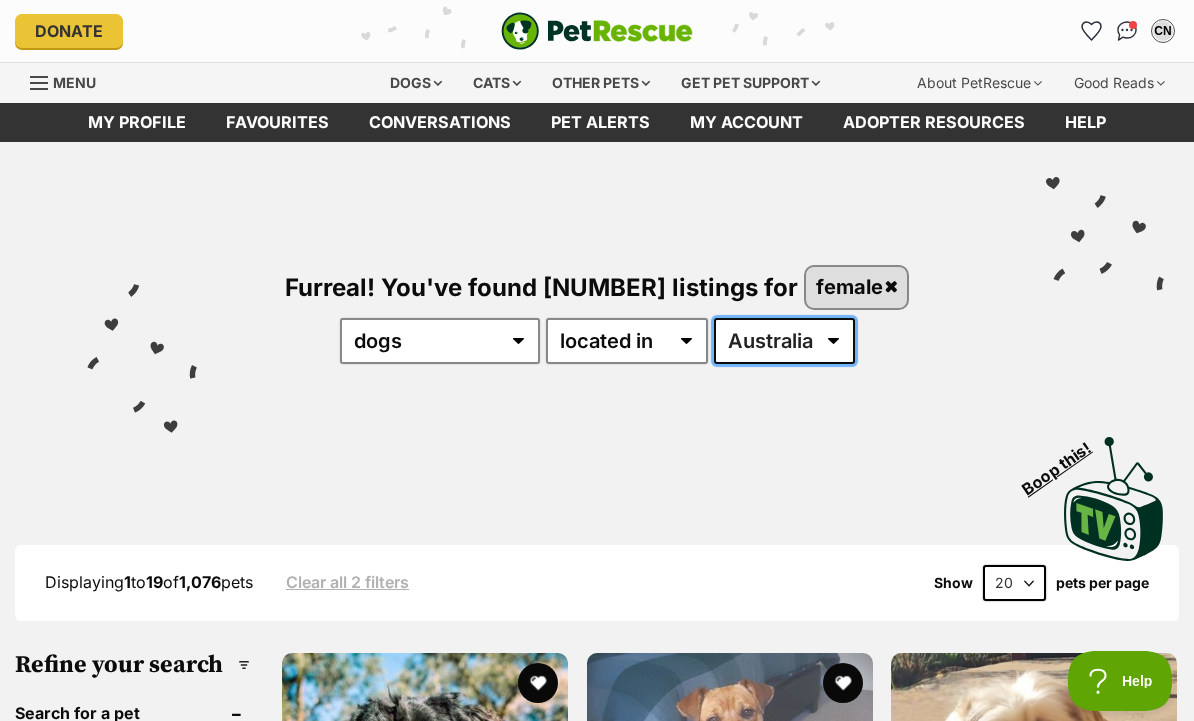 click on "Australia
ACT
NSW
NT
QLD
SA
TAS
VIC
WA" at bounding box center [784, 341] 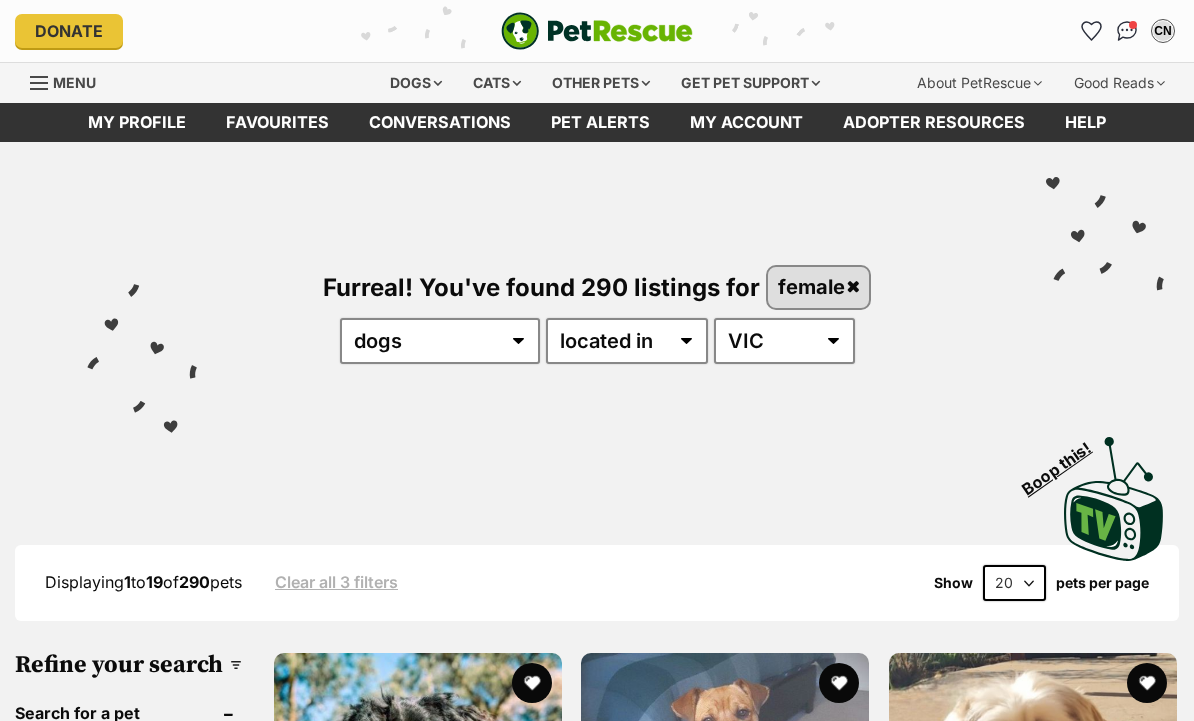 scroll, scrollTop: 0, scrollLeft: 0, axis: both 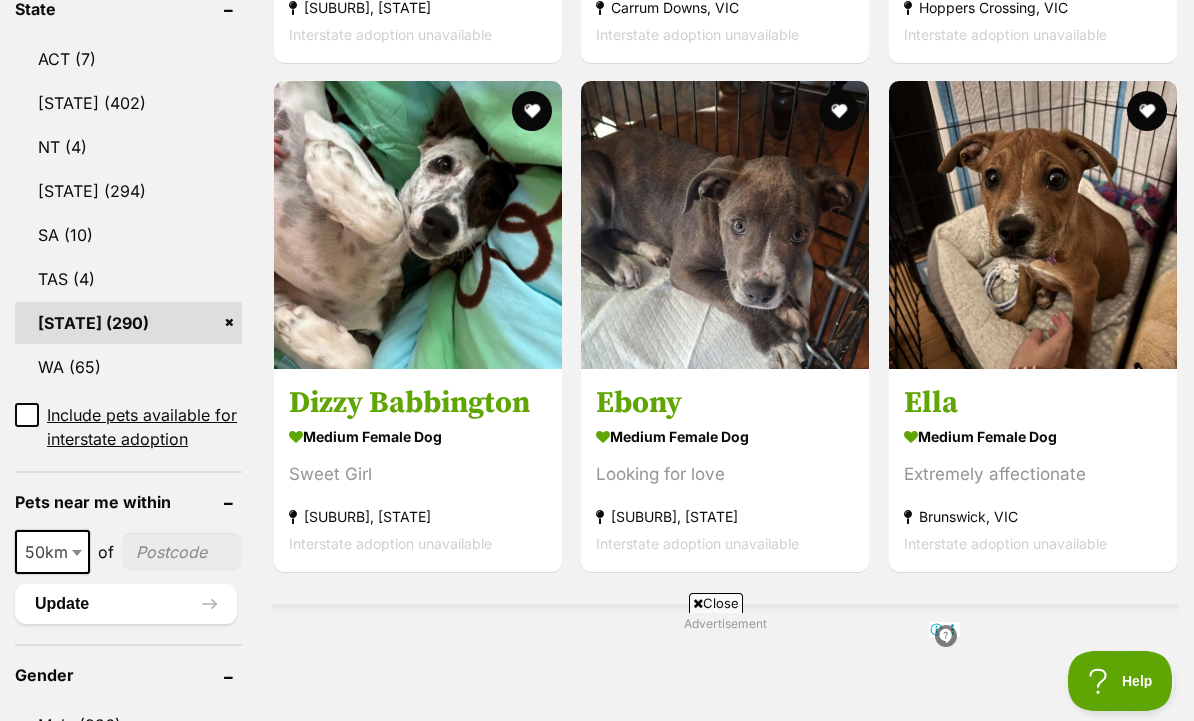click on "medium female Dog
Extremely affectionate
[CITY], [STATE]
Interstate adoption unavailable" at bounding box center [1033, 489] 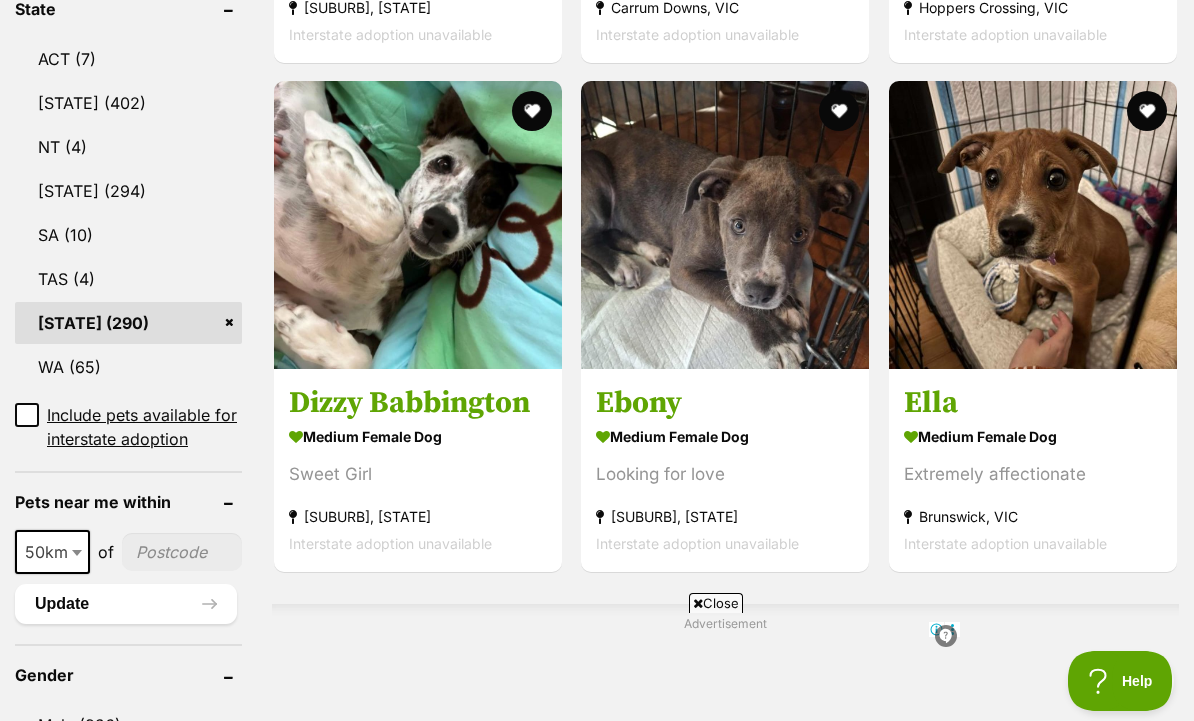 scroll, scrollTop: 1148, scrollLeft: 0, axis: vertical 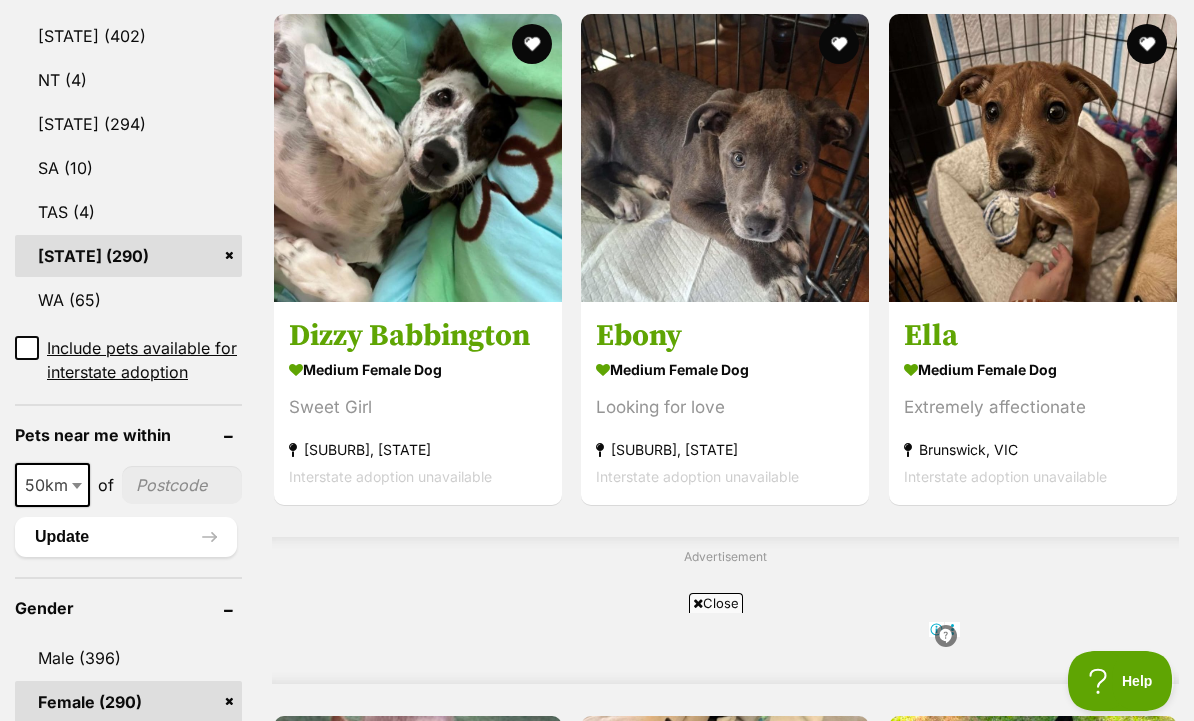 click on "medium female Dog" at bounding box center (725, 369) 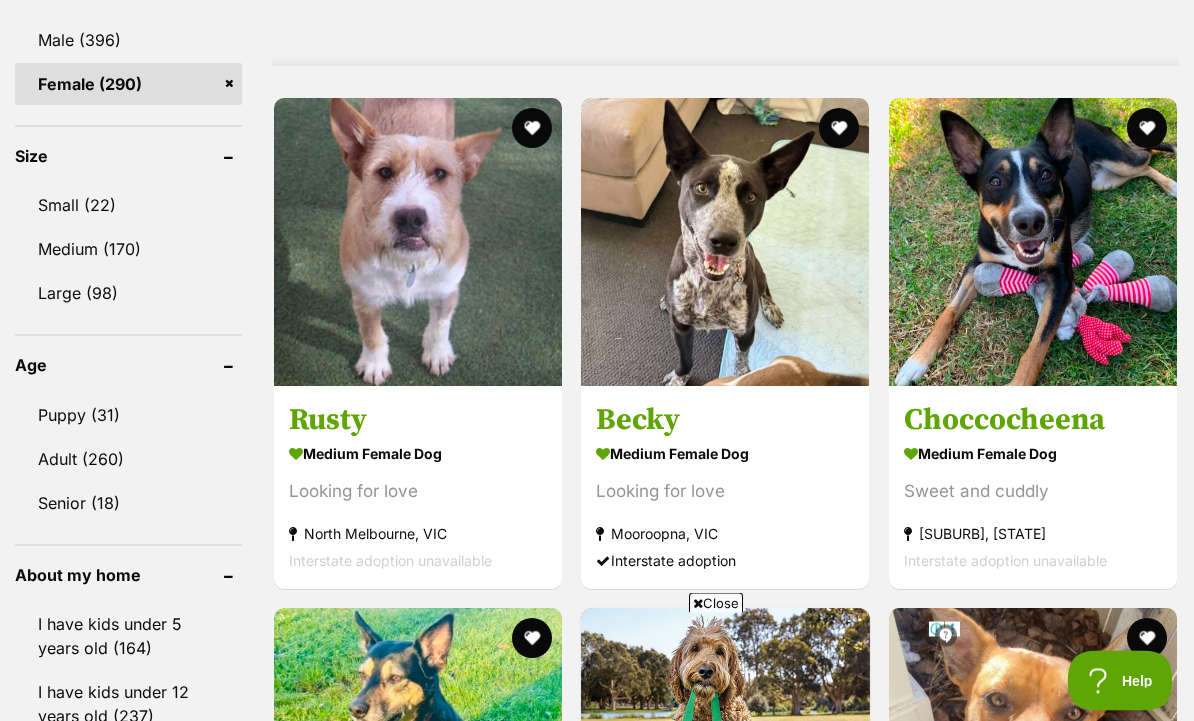 scroll, scrollTop: 1767, scrollLeft: 0, axis: vertical 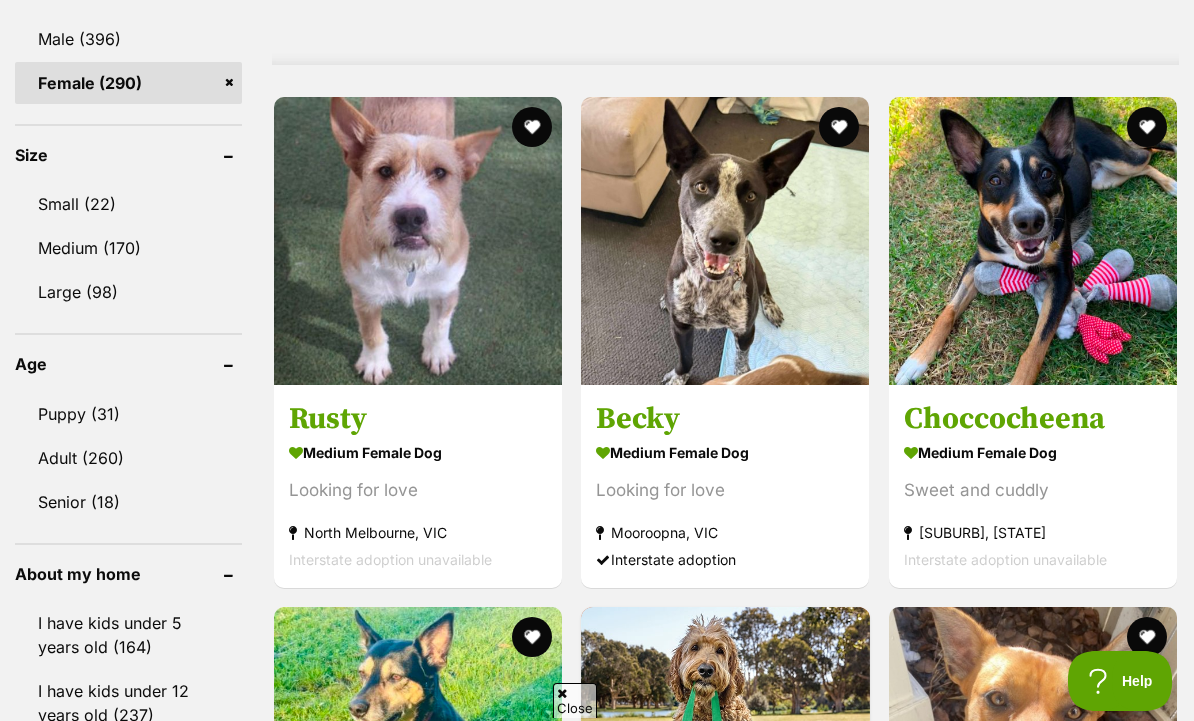 click on "medium female Dog" at bounding box center [418, 452] 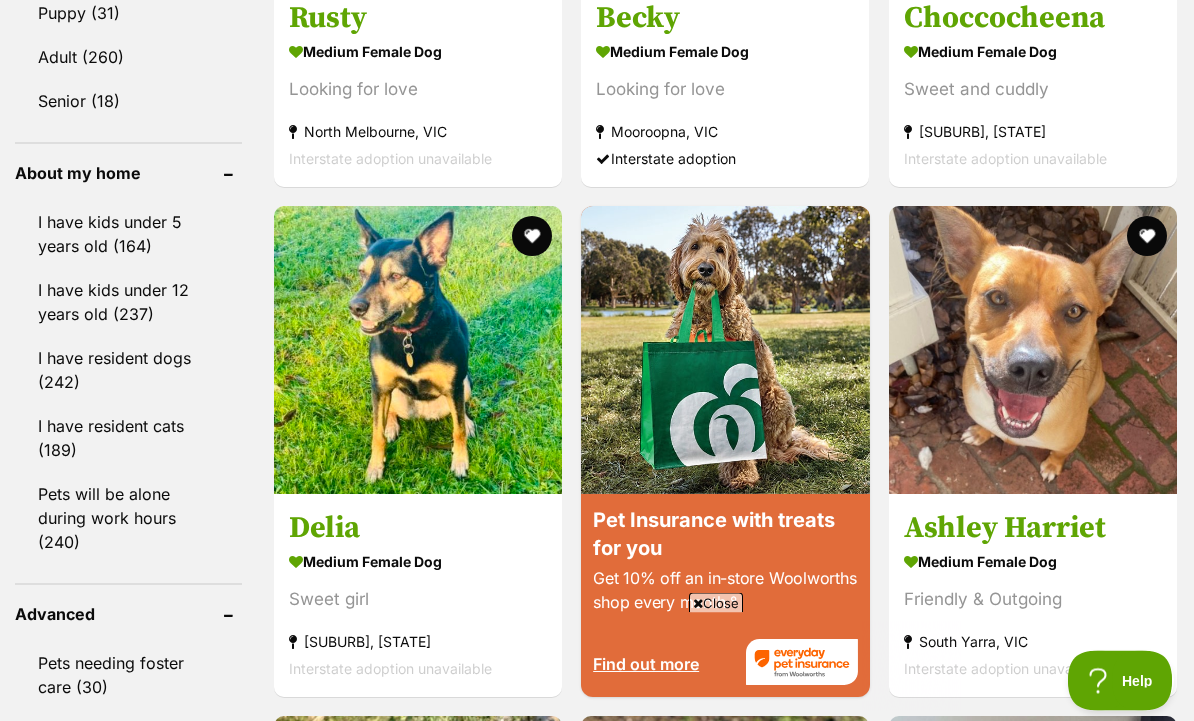 scroll, scrollTop: 2199, scrollLeft: 0, axis: vertical 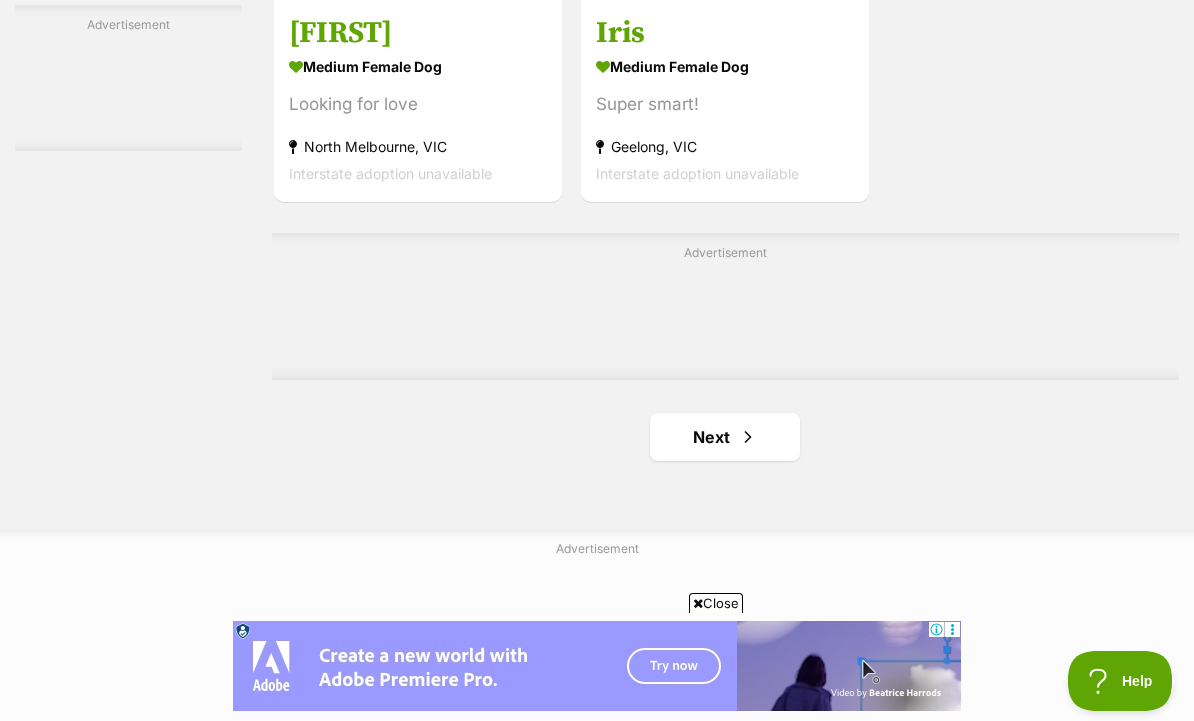 click on "Next" at bounding box center (725, 437) 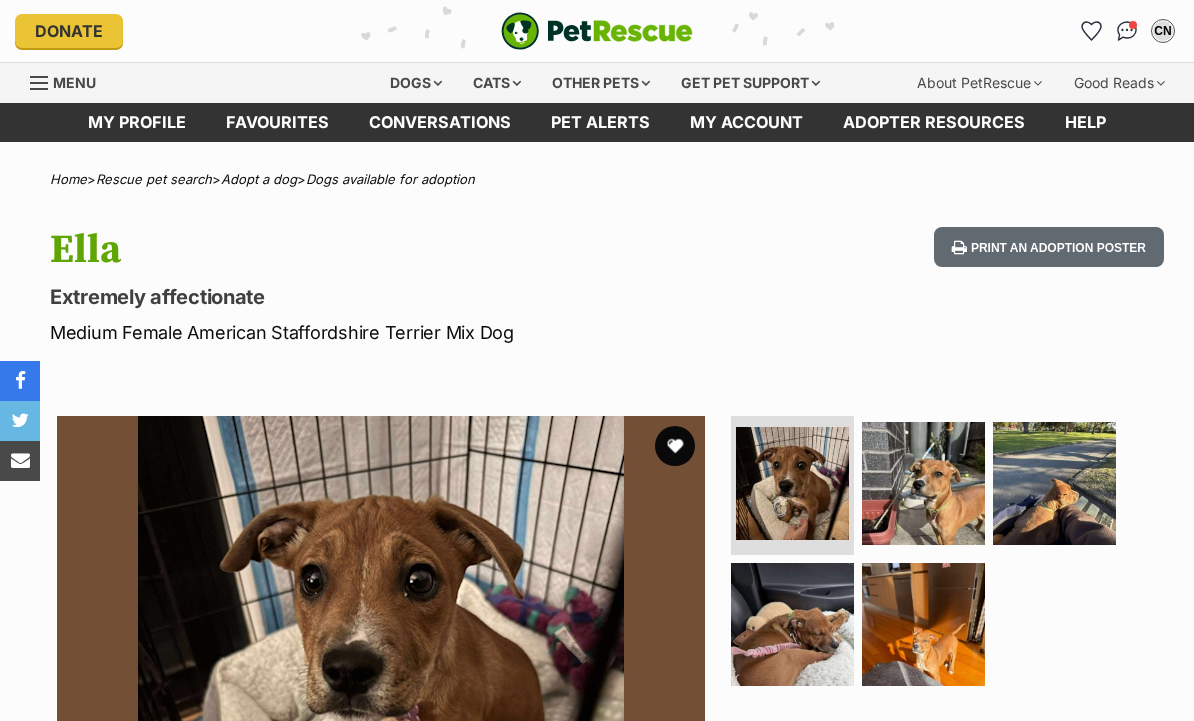scroll, scrollTop: 0, scrollLeft: 0, axis: both 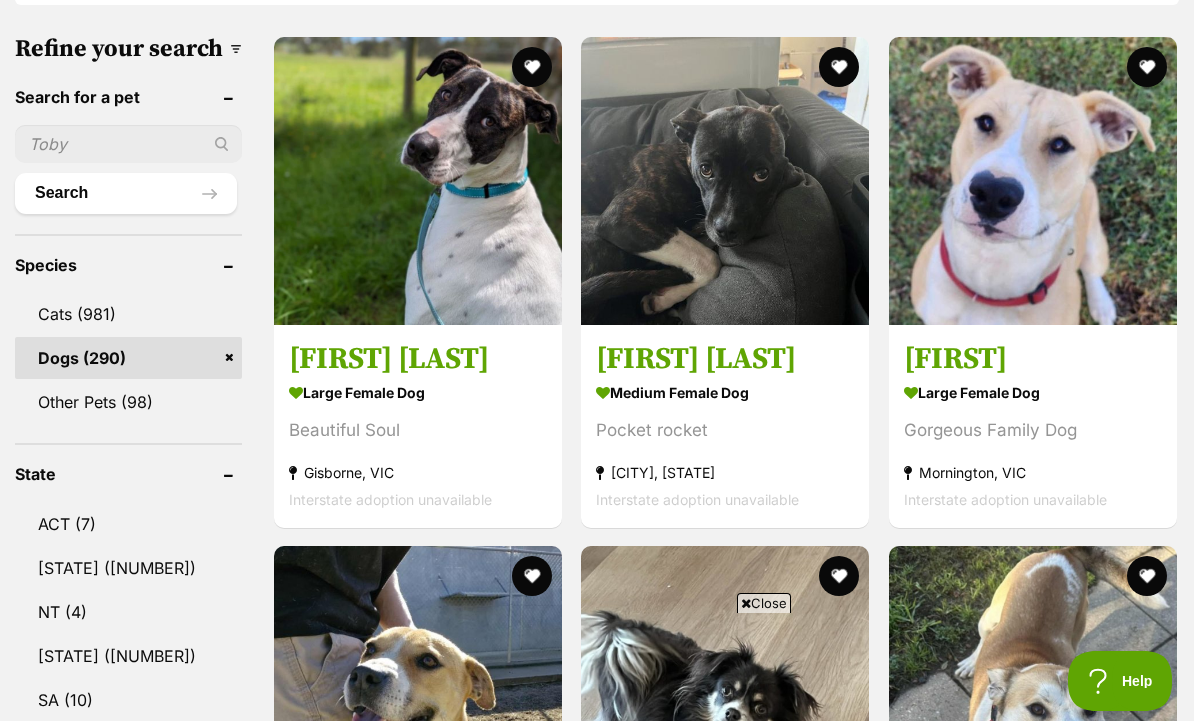 click on "large female Dog" at bounding box center (1033, 391) 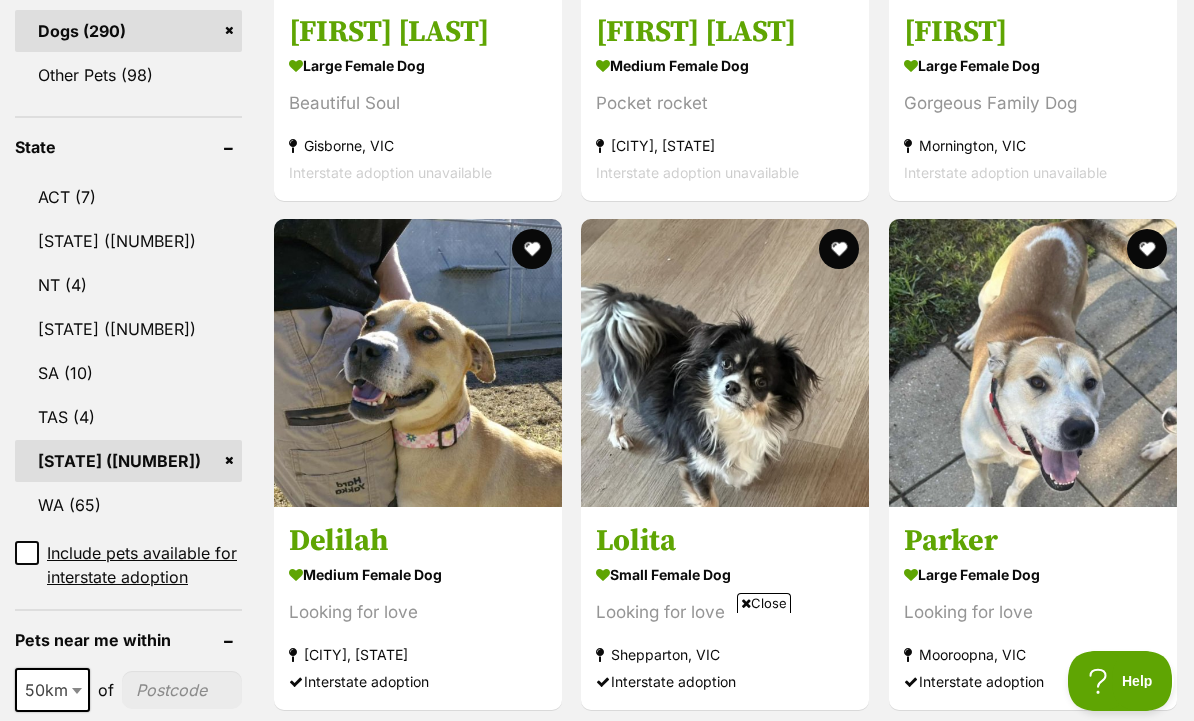 scroll, scrollTop: 0, scrollLeft: 0, axis: both 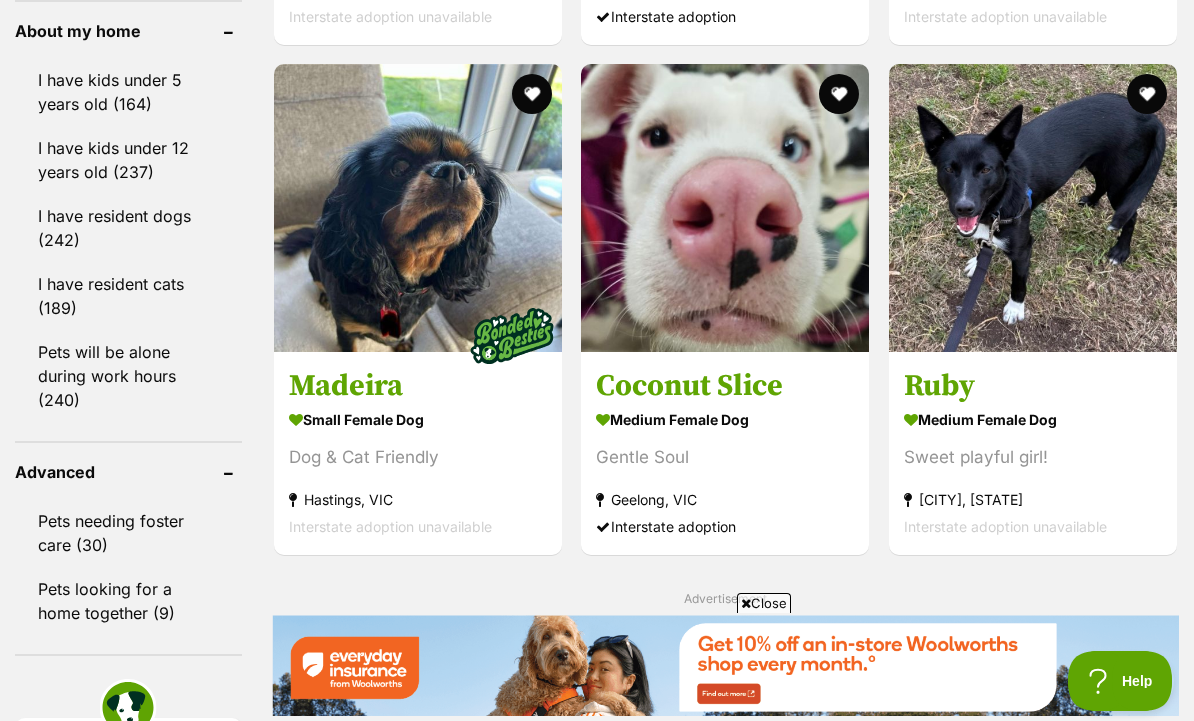 click on "small female Dog" at bounding box center (418, 419) 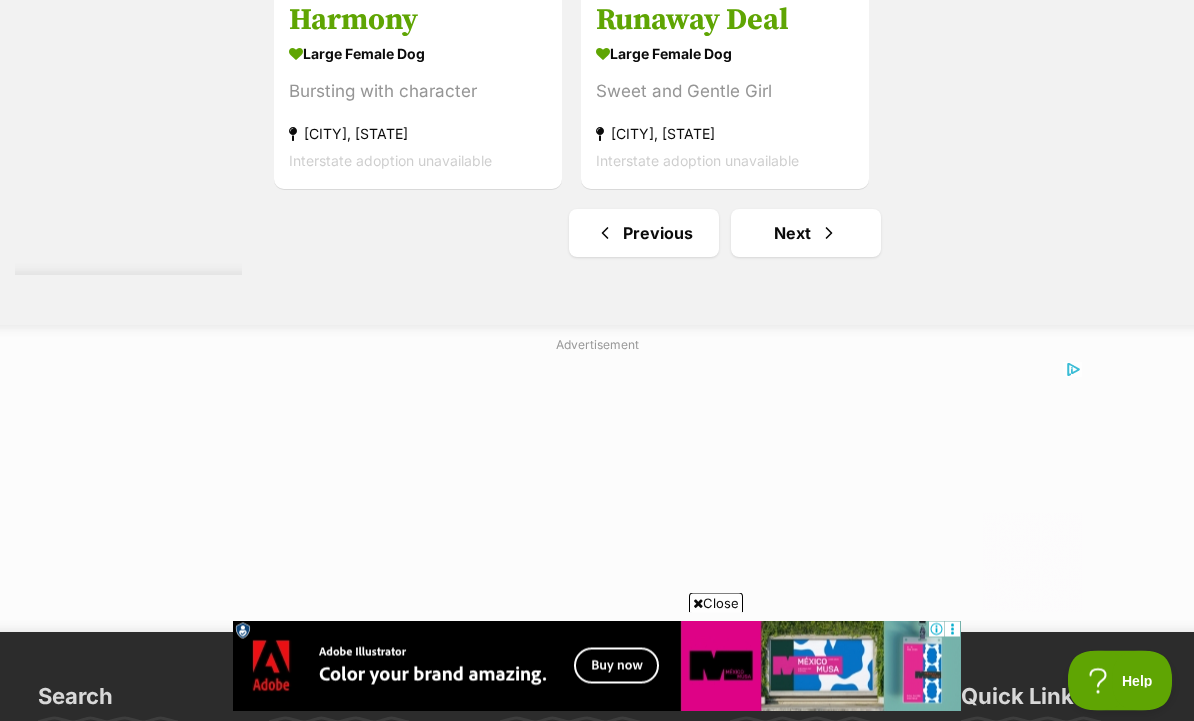 scroll, scrollTop: 4583, scrollLeft: 0, axis: vertical 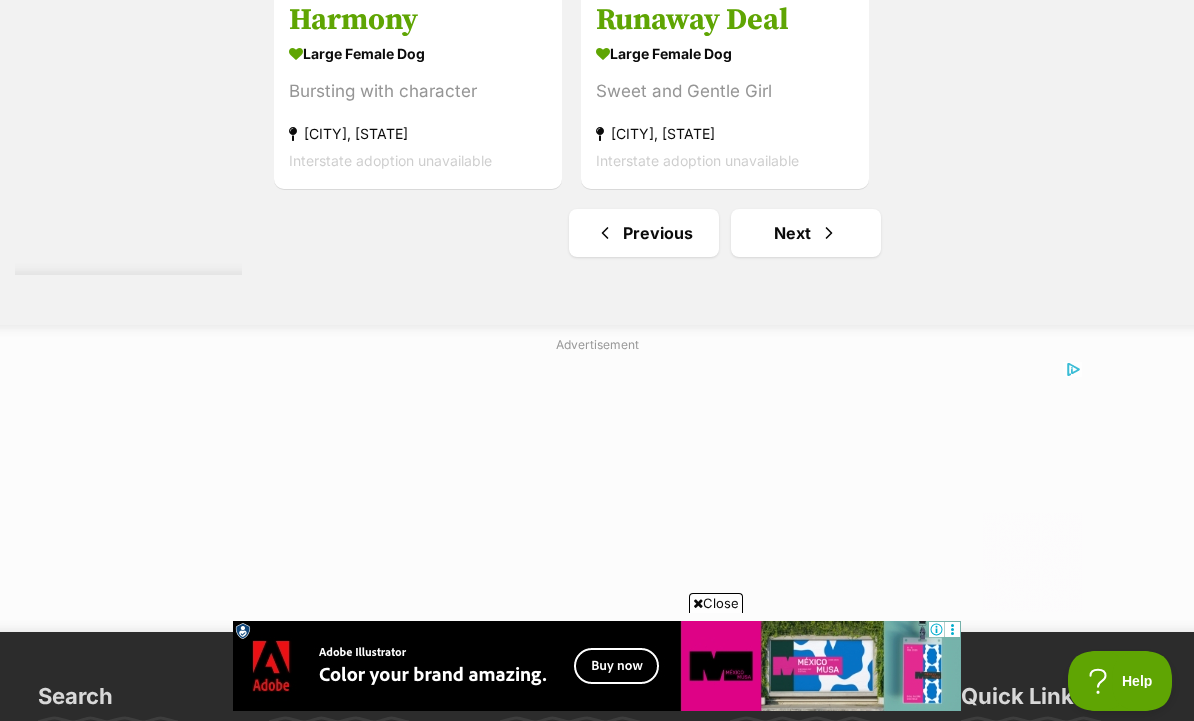 click on "Next" at bounding box center [806, 233] 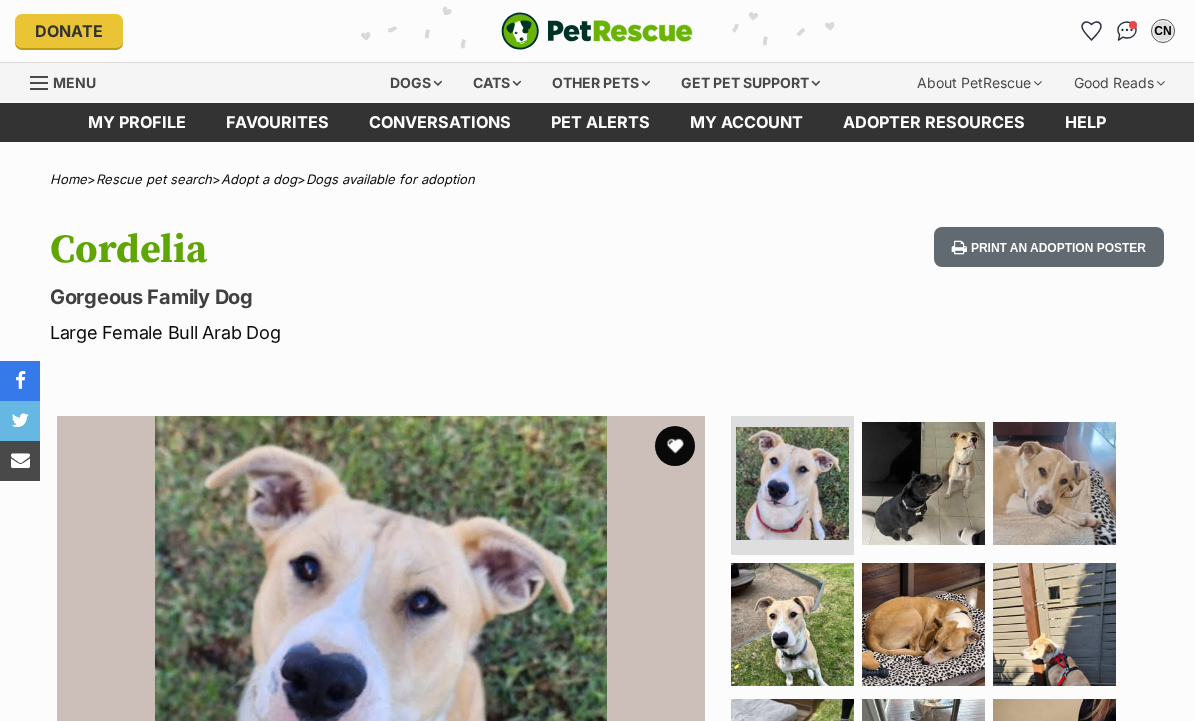 scroll, scrollTop: 0, scrollLeft: 0, axis: both 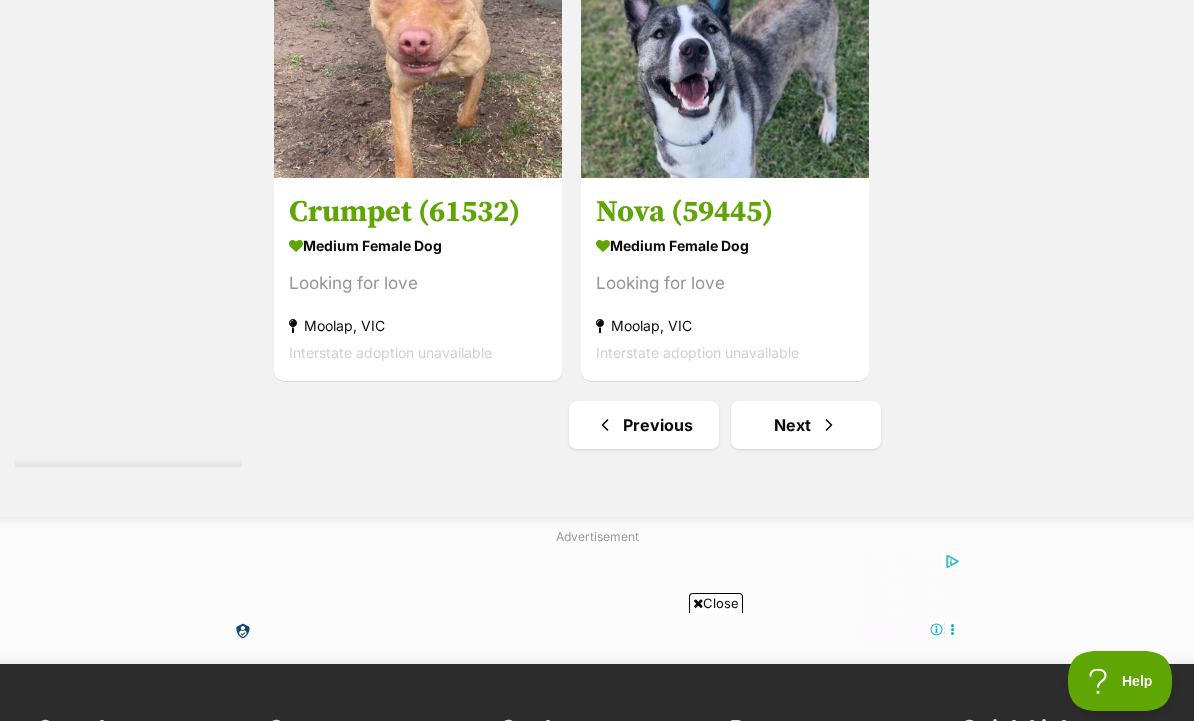 click on "Next" at bounding box center (806, 425) 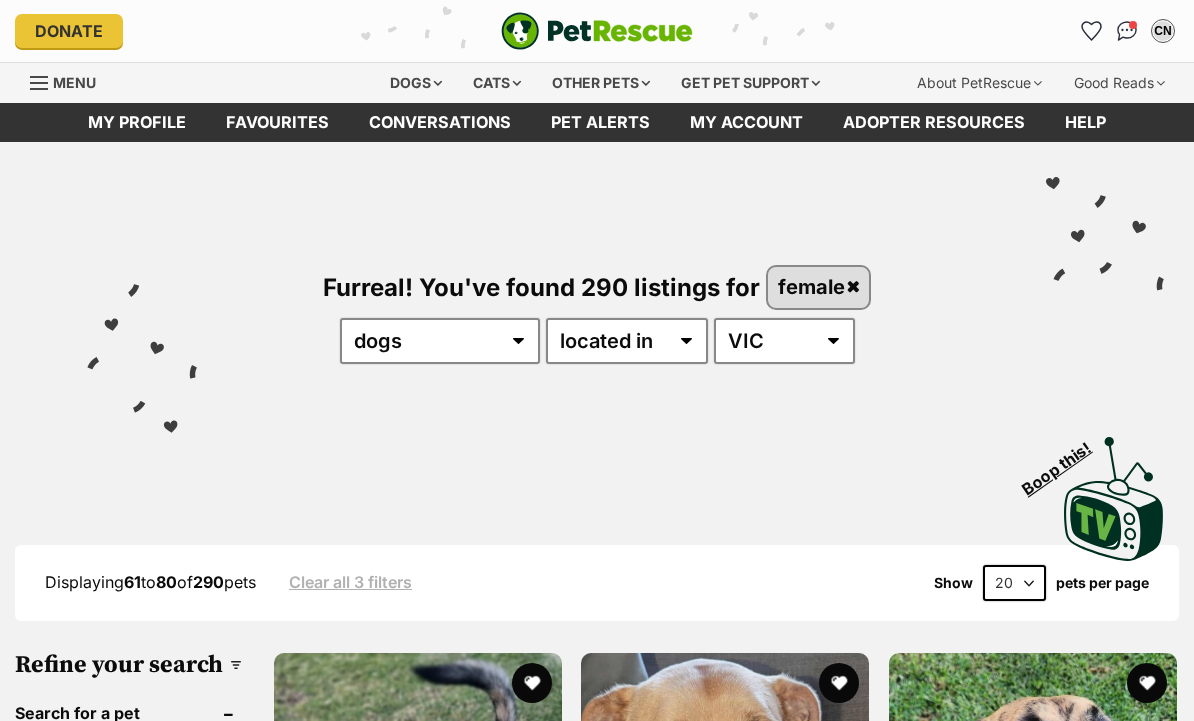 scroll, scrollTop: 147, scrollLeft: 0, axis: vertical 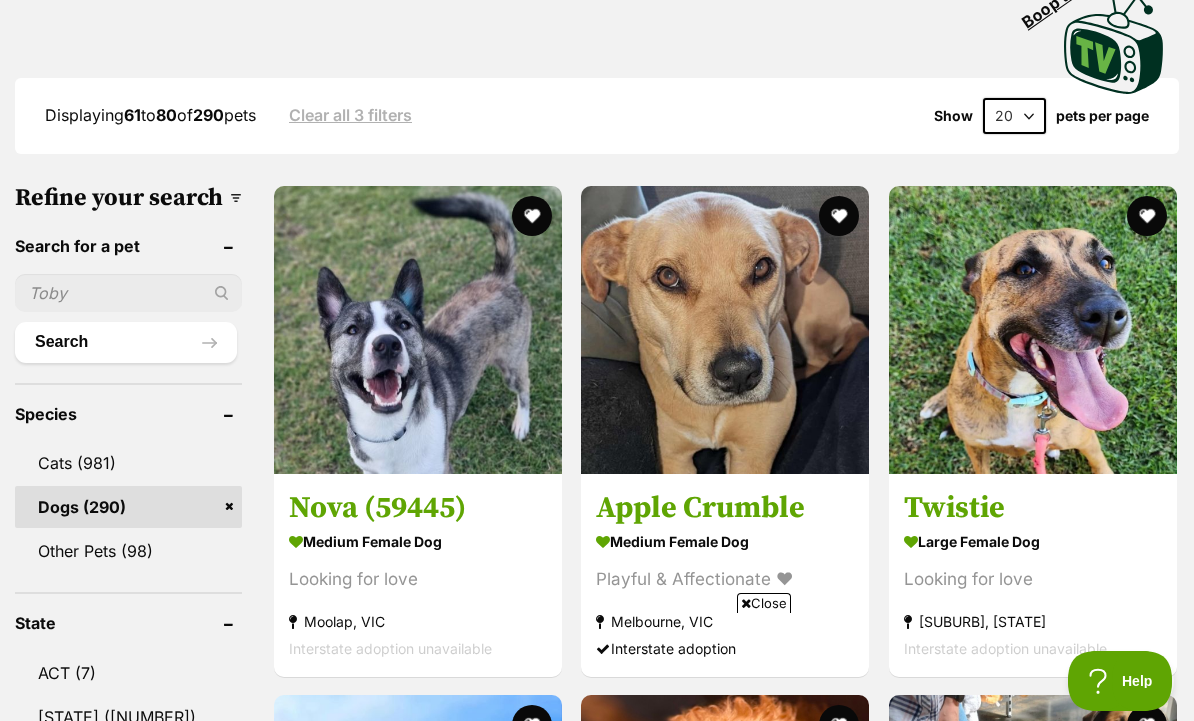 click on "medium female Dog
Playful & Affectionate ❤
Melbourne, VIC
Interstate adoption" at bounding box center (725, 593) 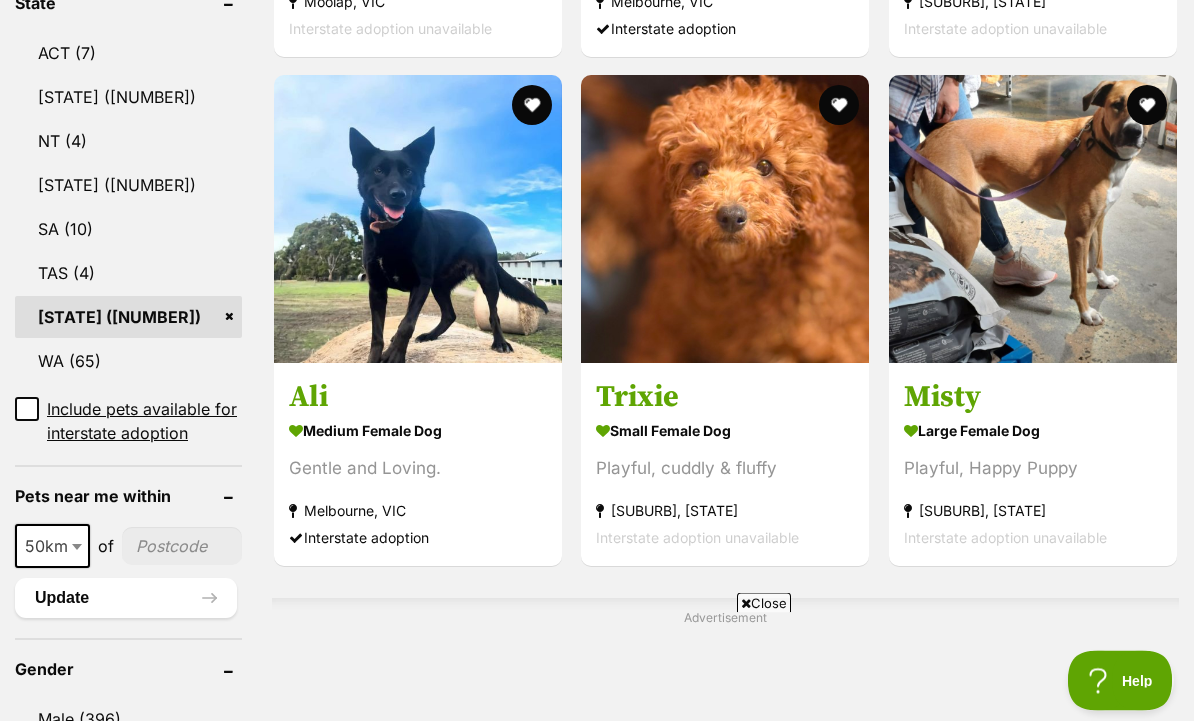 scroll, scrollTop: 1088, scrollLeft: 0, axis: vertical 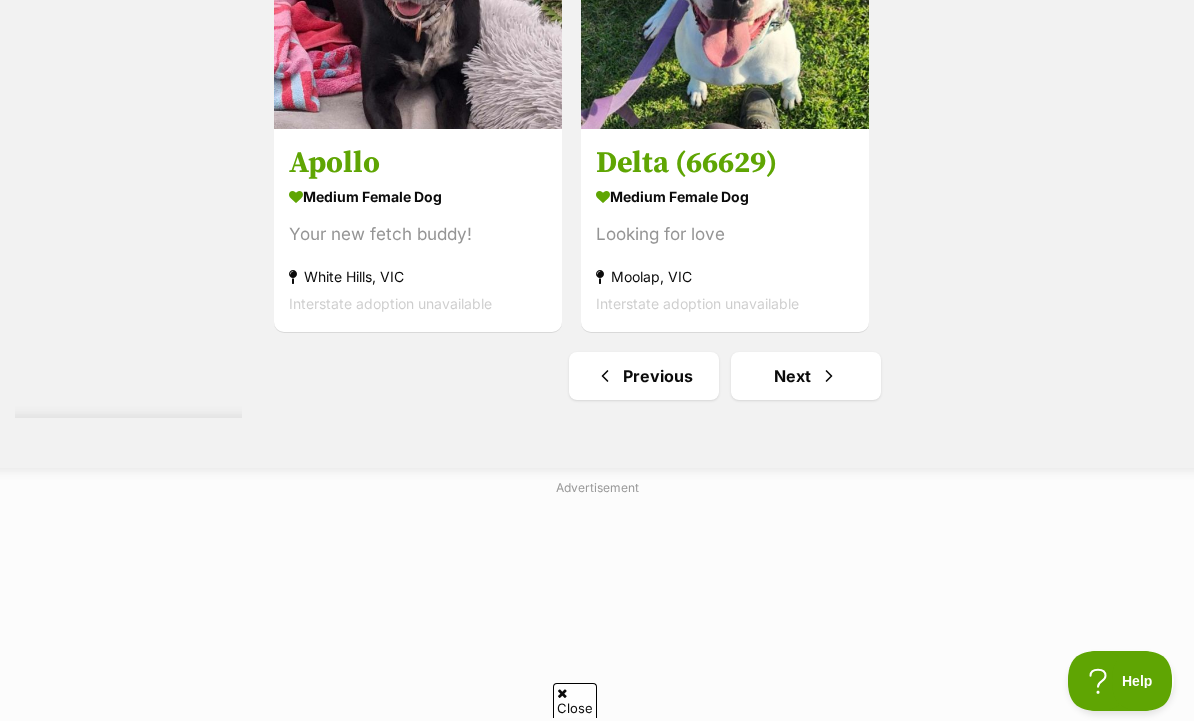 click on "Next" at bounding box center (806, 376) 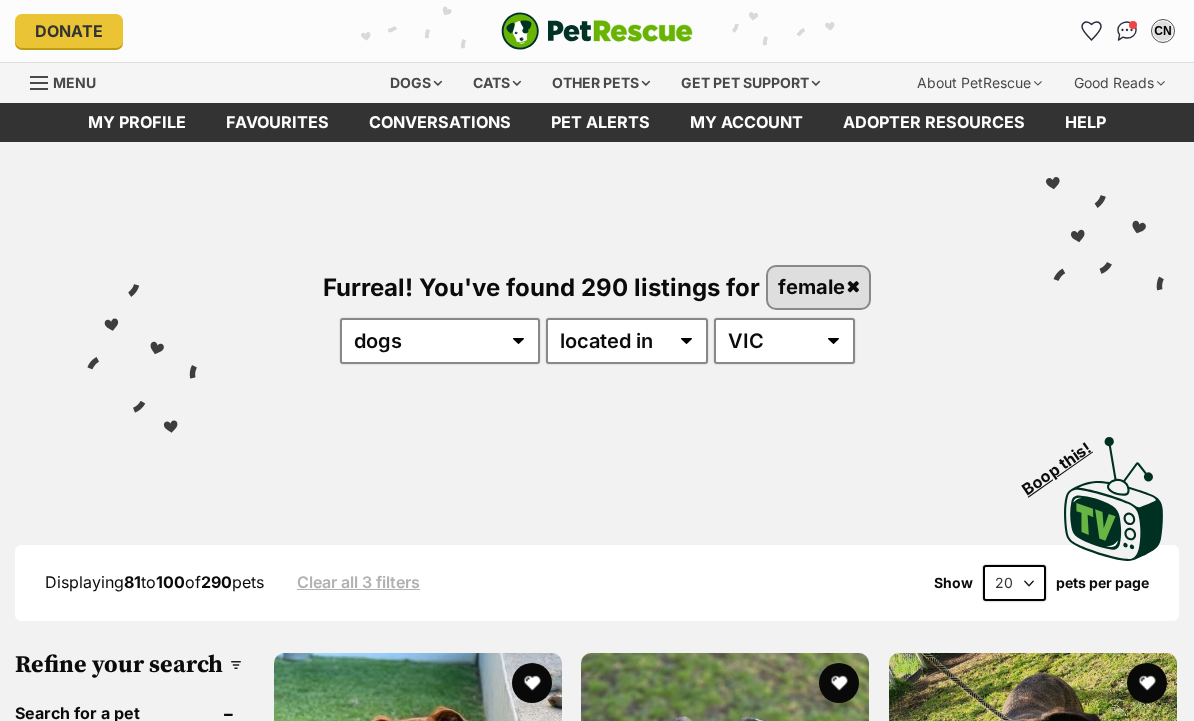scroll, scrollTop: 174, scrollLeft: 0, axis: vertical 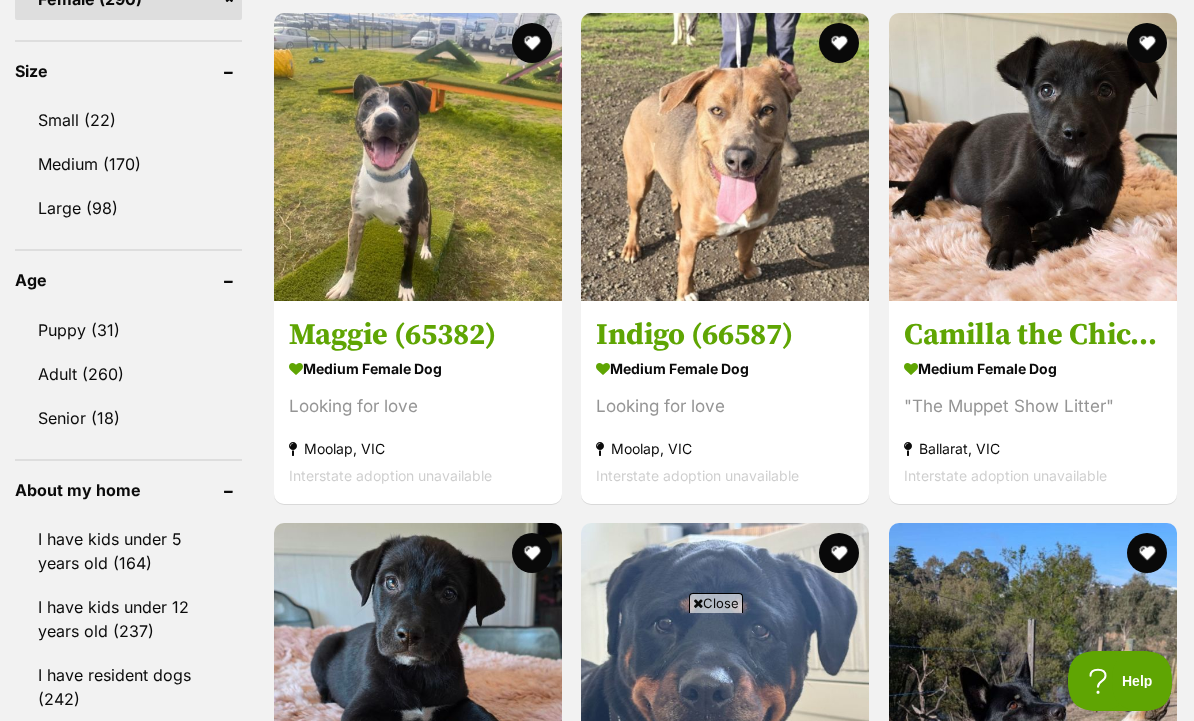 click on "Camilla the Chicken" at bounding box center (1033, 335) 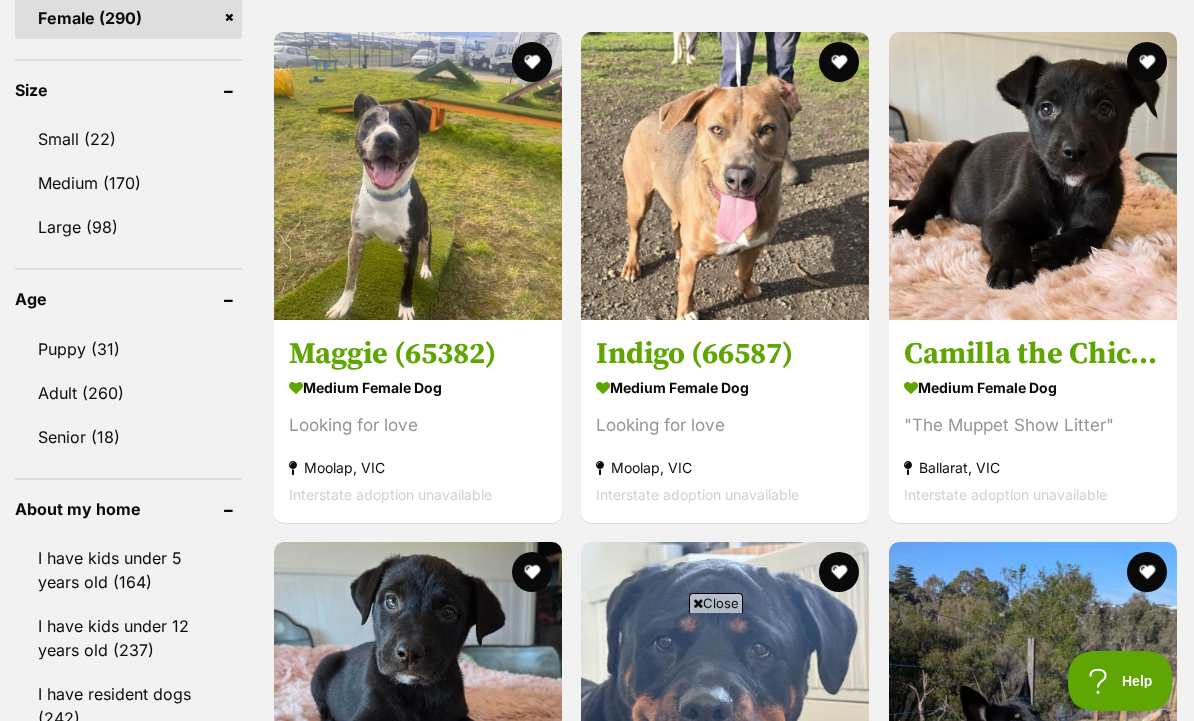 scroll, scrollTop: 1831, scrollLeft: 0, axis: vertical 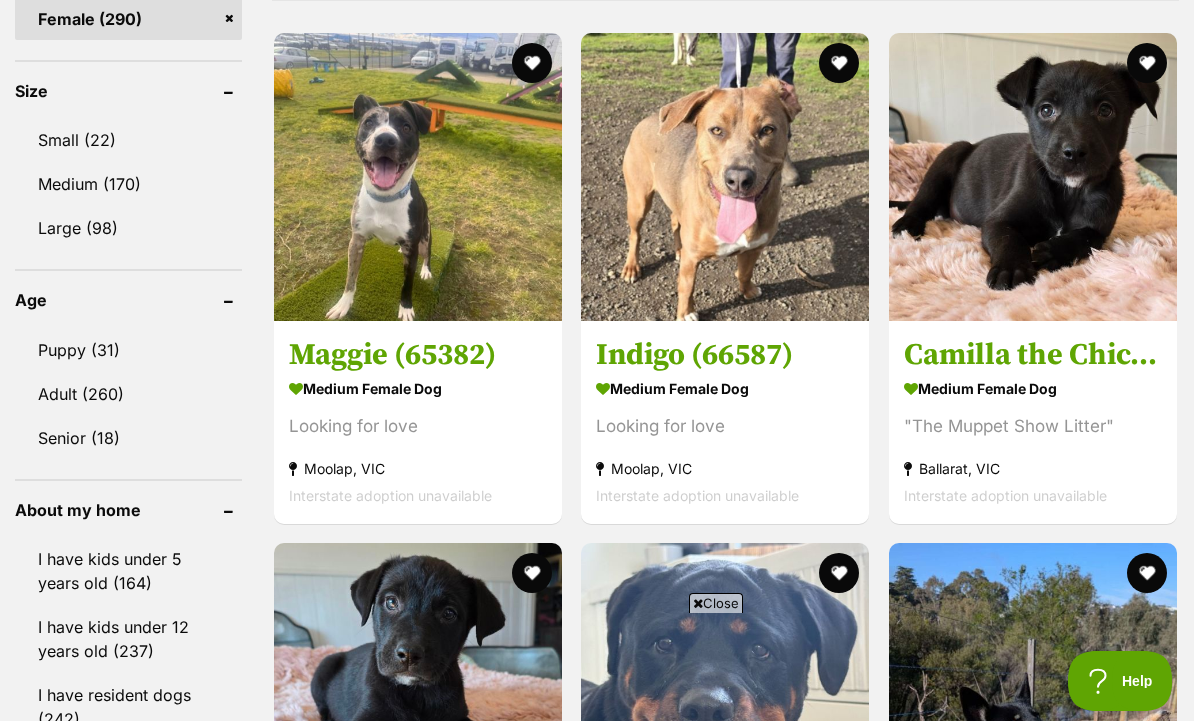 click at bounding box center (1147, 63) 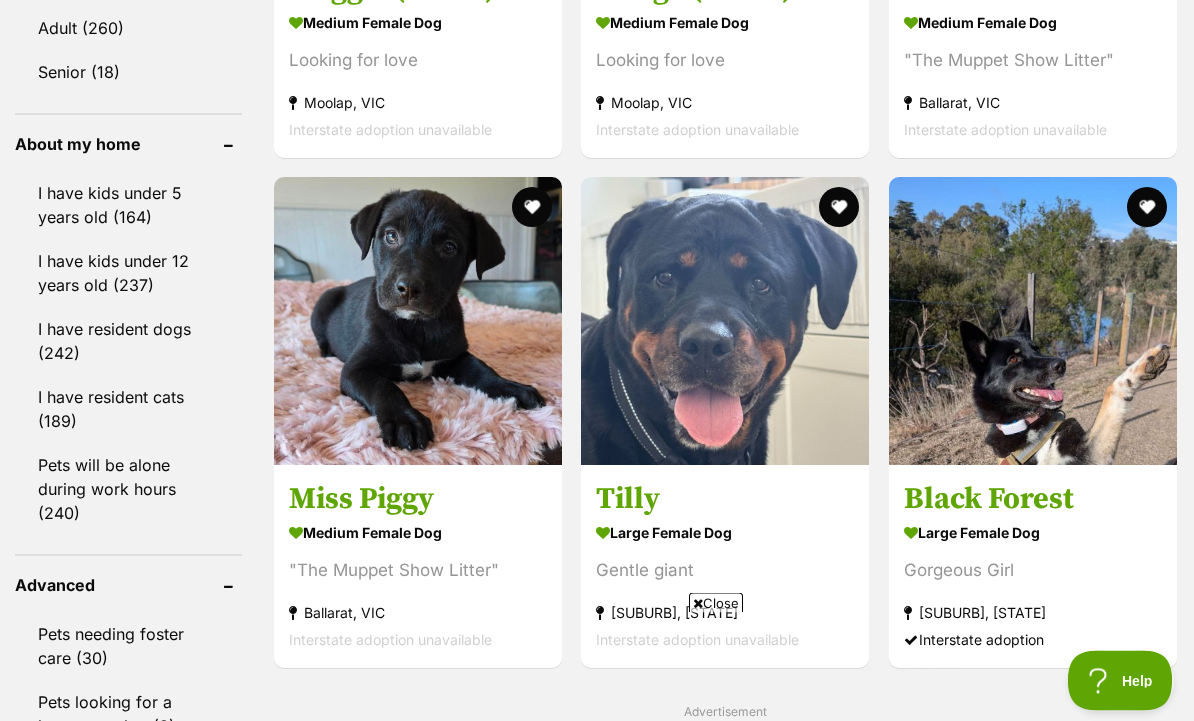 scroll, scrollTop: 0, scrollLeft: 0, axis: both 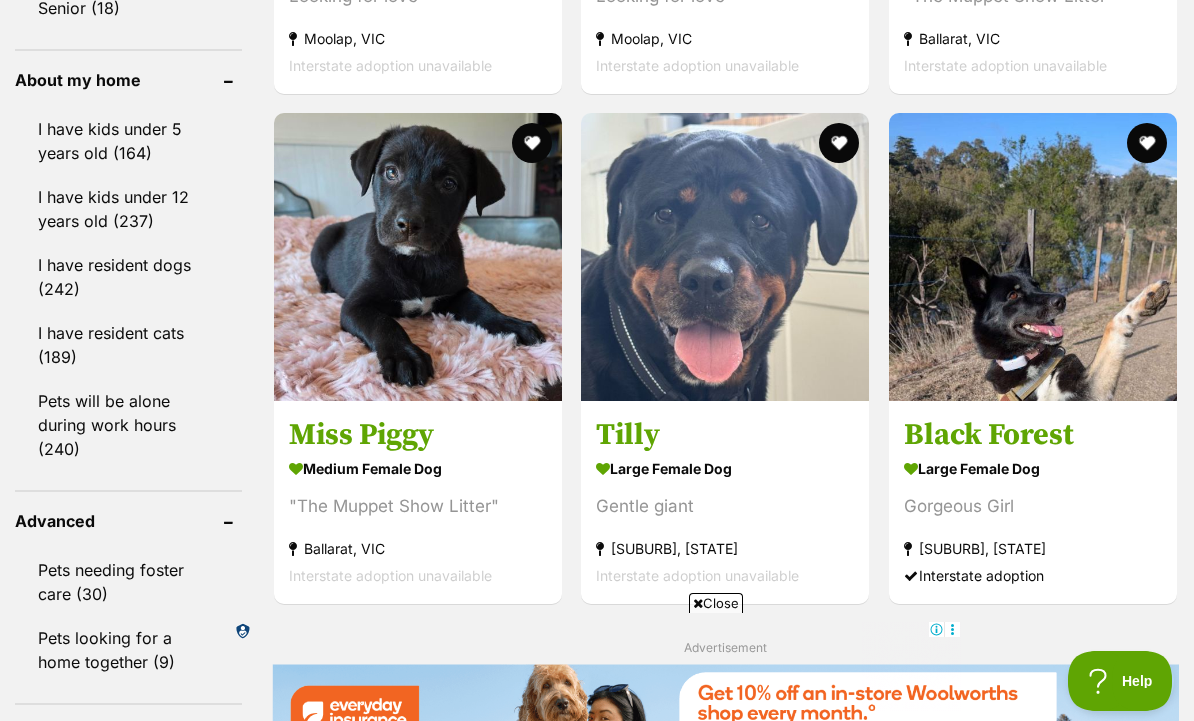 click at bounding box center [532, 143] 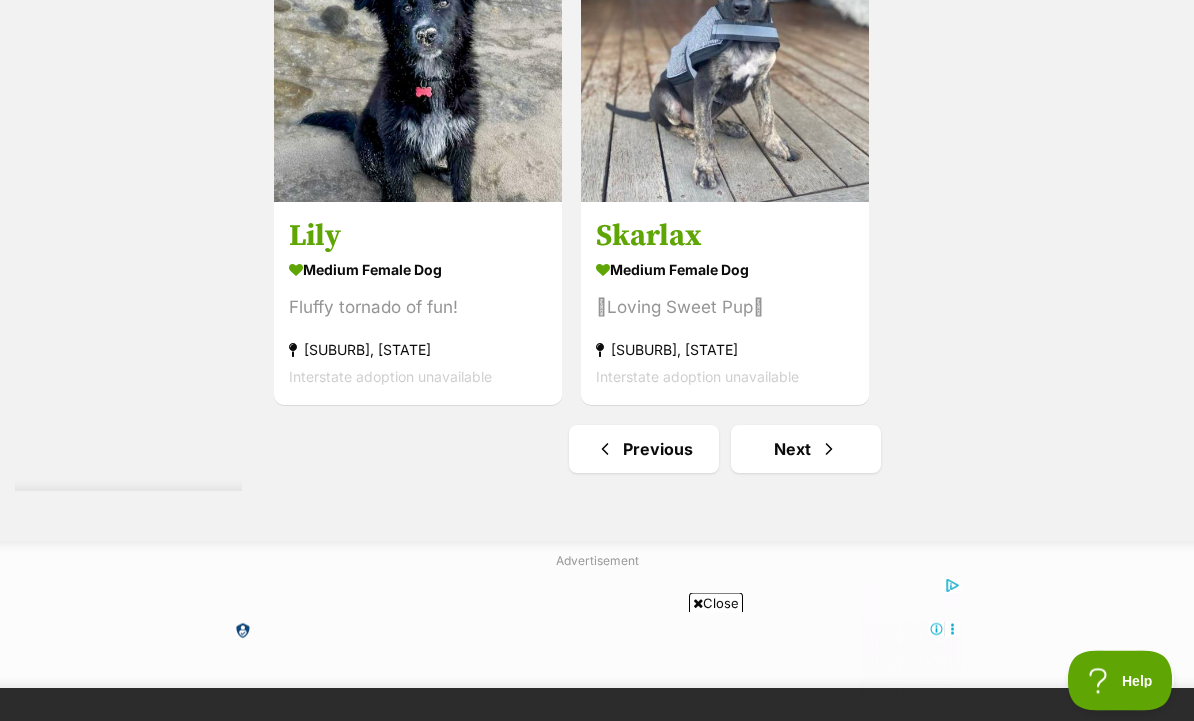scroll, scrollTop: 4367, scrollLeft: 0, axis: vertical 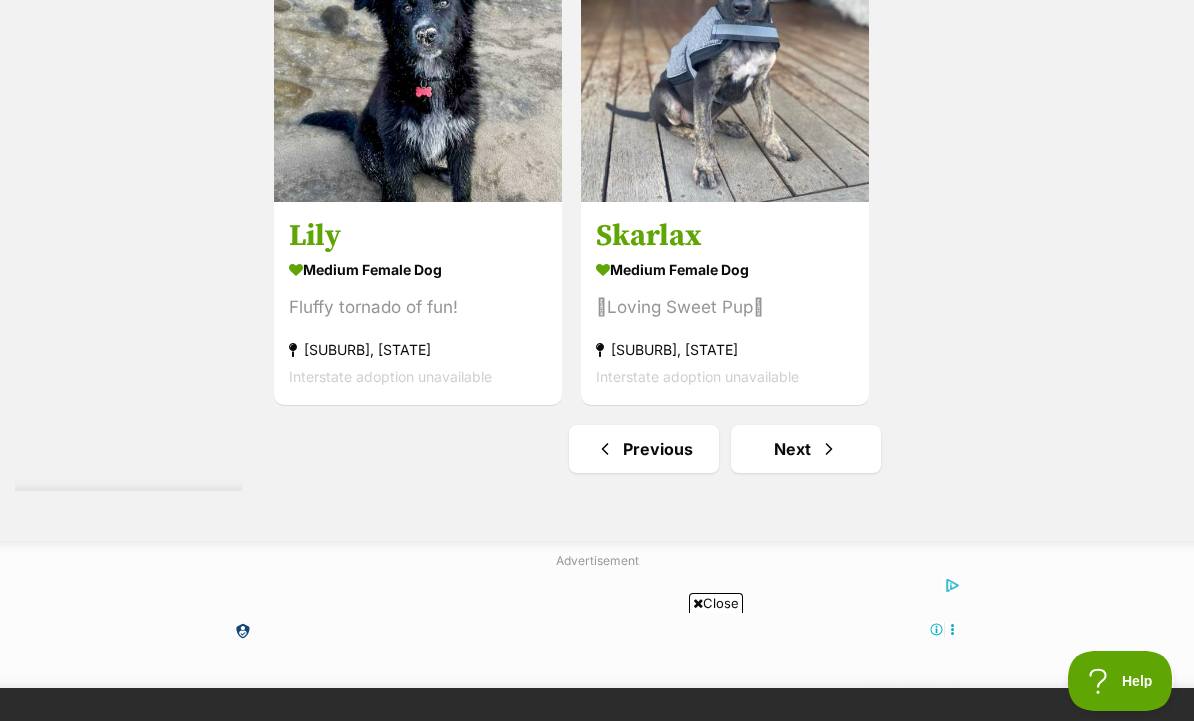 click on "Next" at bounding box center [806, 449] 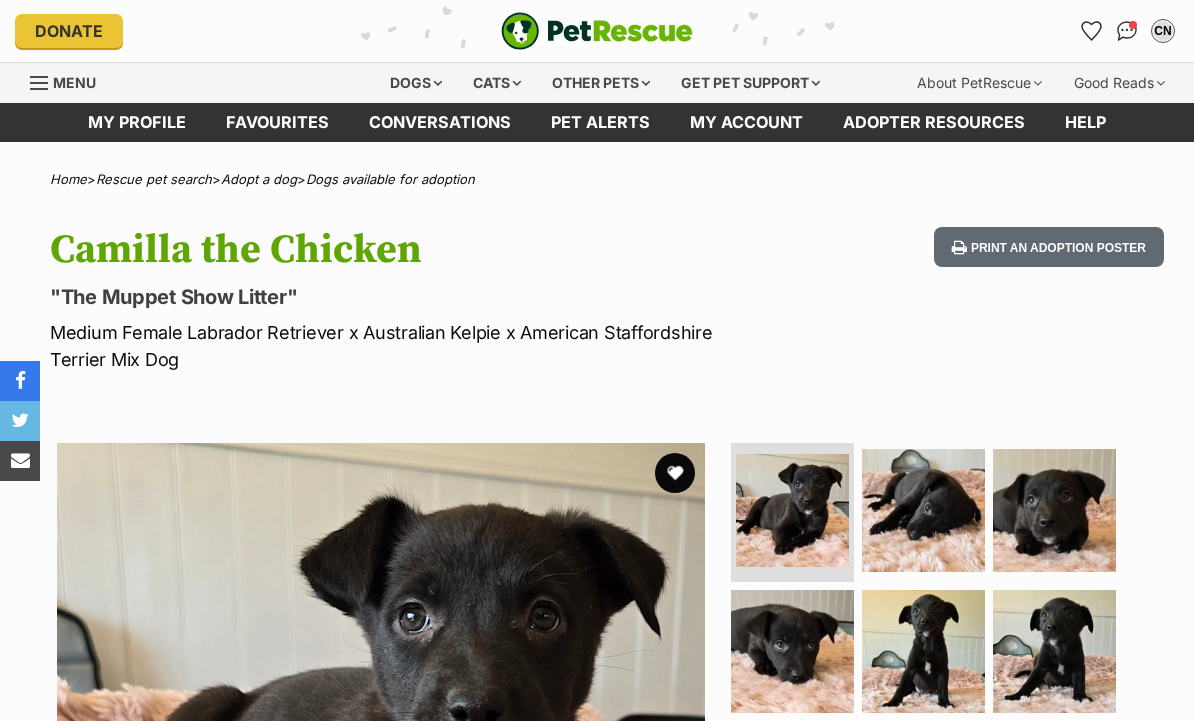 scroll, scrollTop: 0, scrollLeft: 0, axis: both 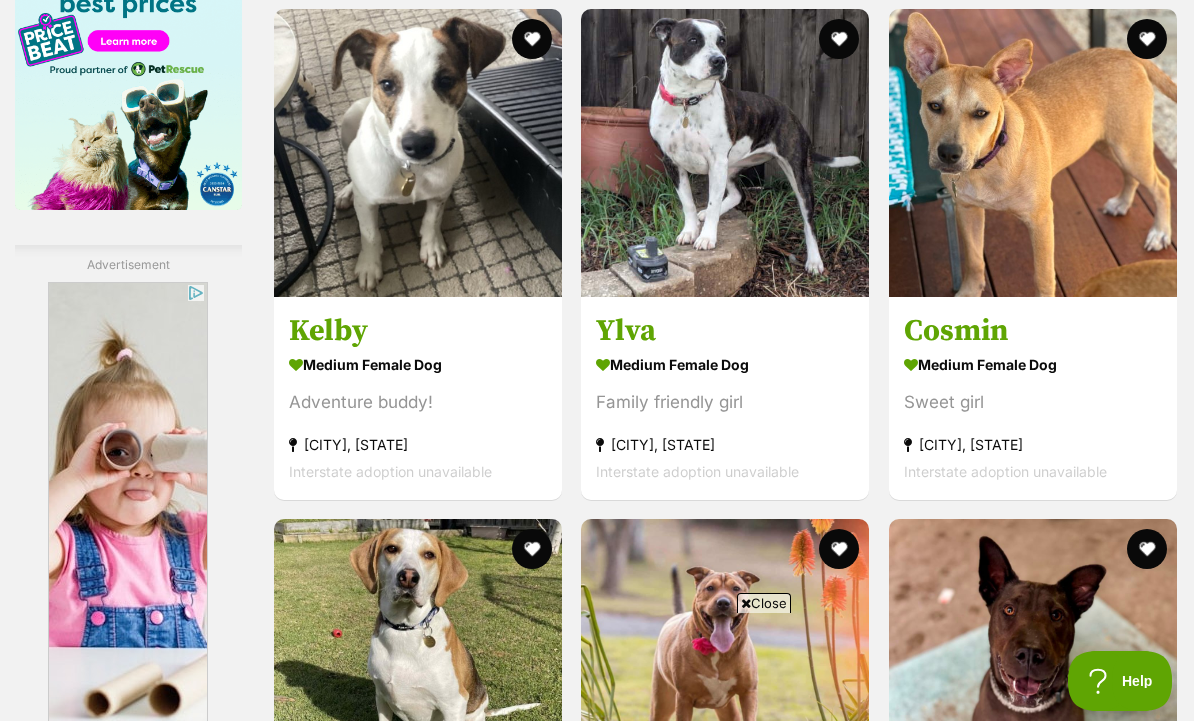 click on "Kelby" at bounding box center [418, 330] 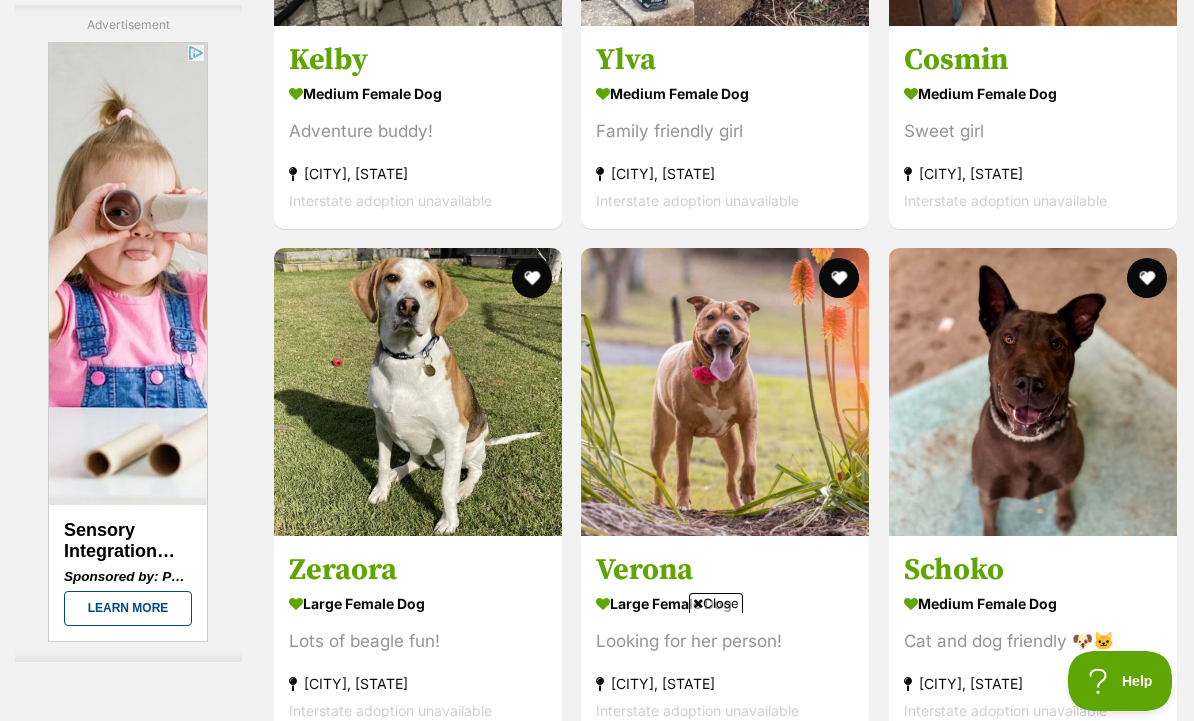 scroll, scrollTop: 3570, scrollLeft: 0, axis: vertical 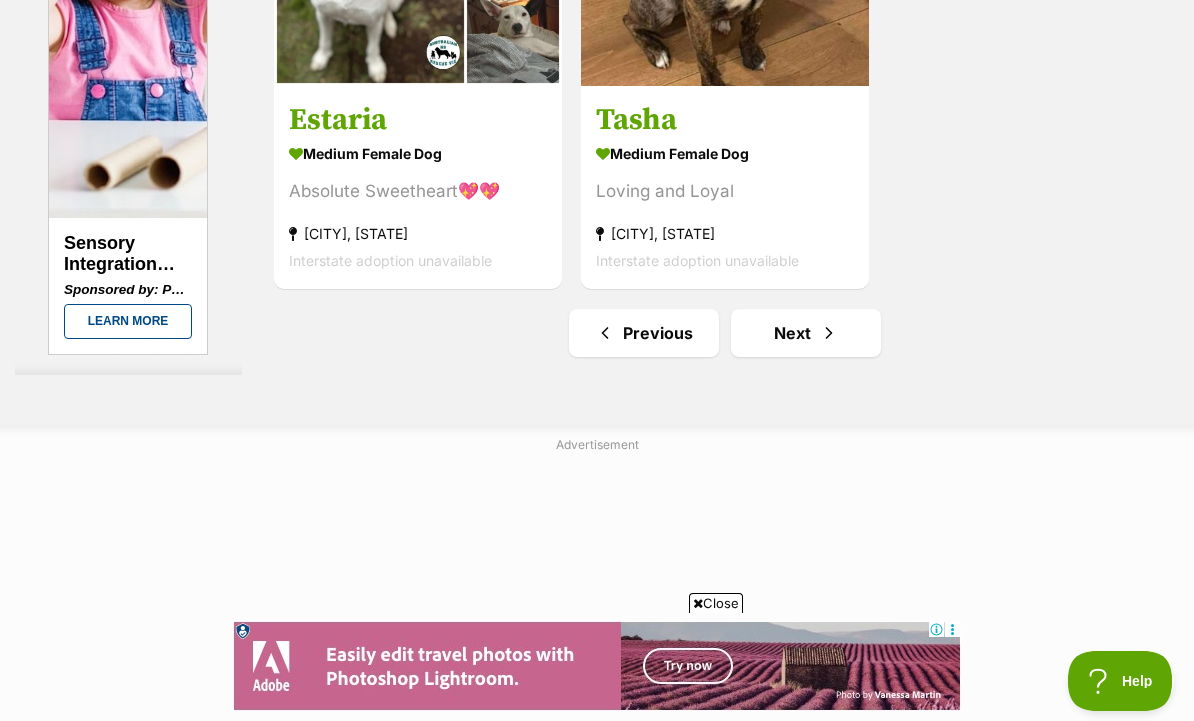 click on "Next" at bounding box center (806, 333) 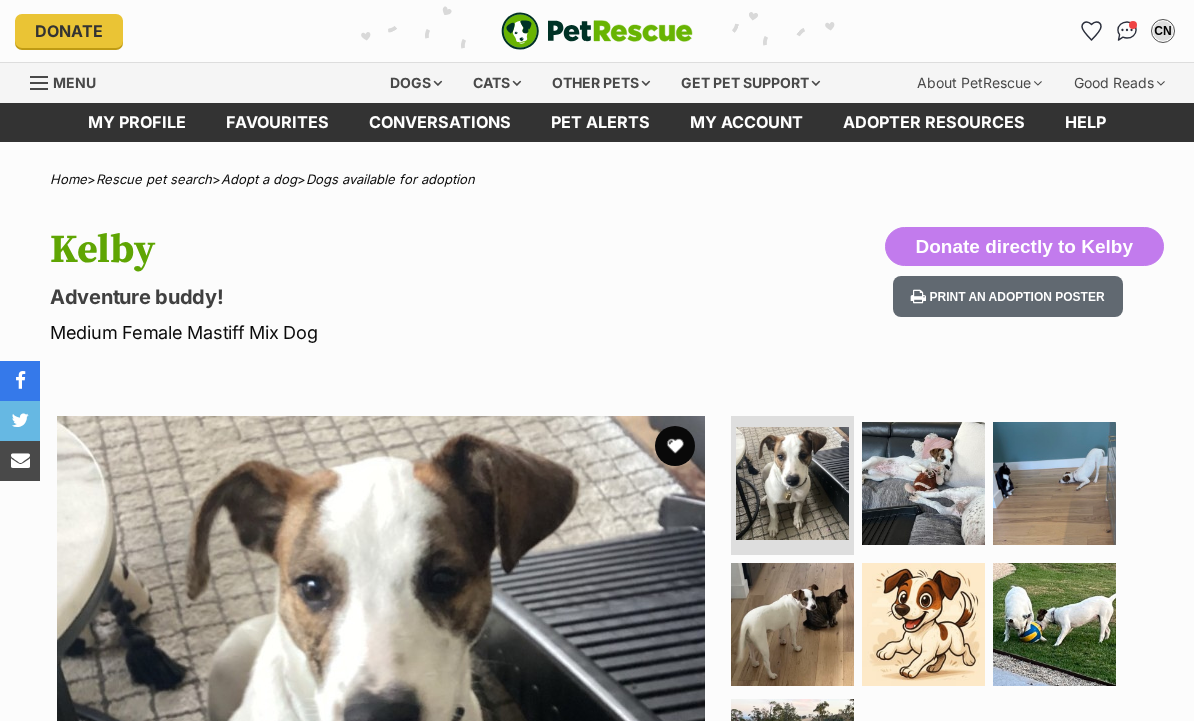 scroll, scrollTop: 0, scrollLeft: 0, axis: both 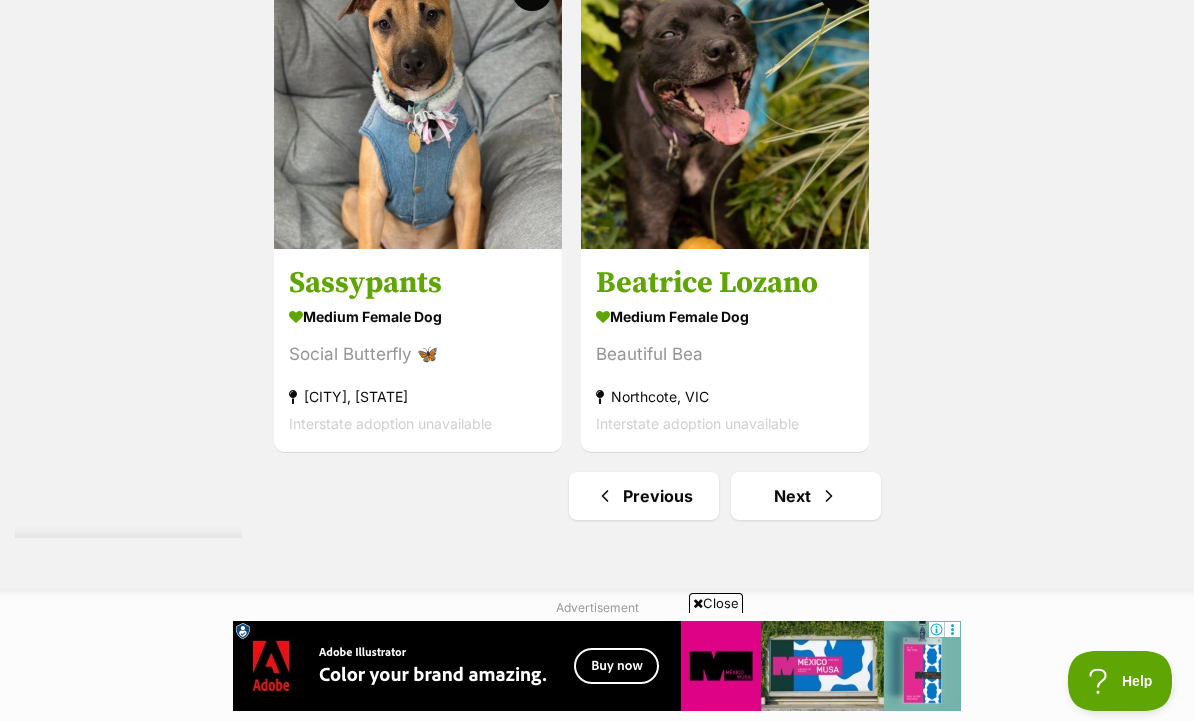 click on "Next" at bounding box center (806, 496) 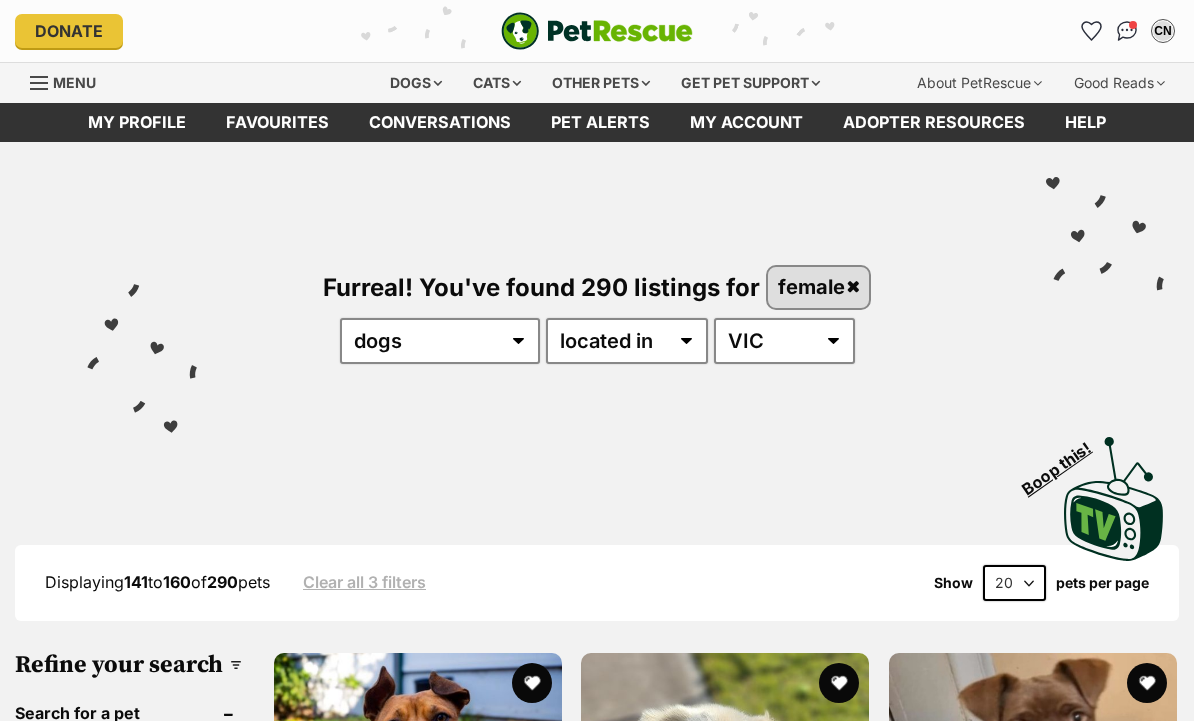 scroll, scrollTop: 0, scrollLeft: 0, axis: both 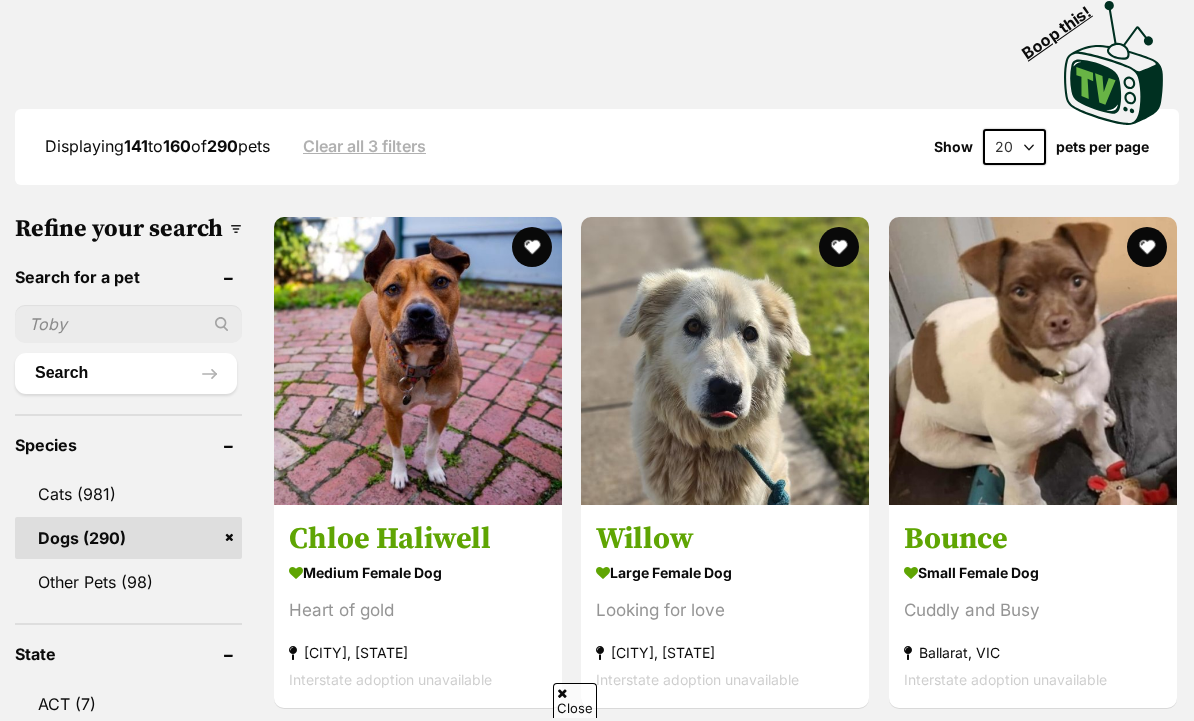 click on "large female Dog" at bounding box center (725, 571) 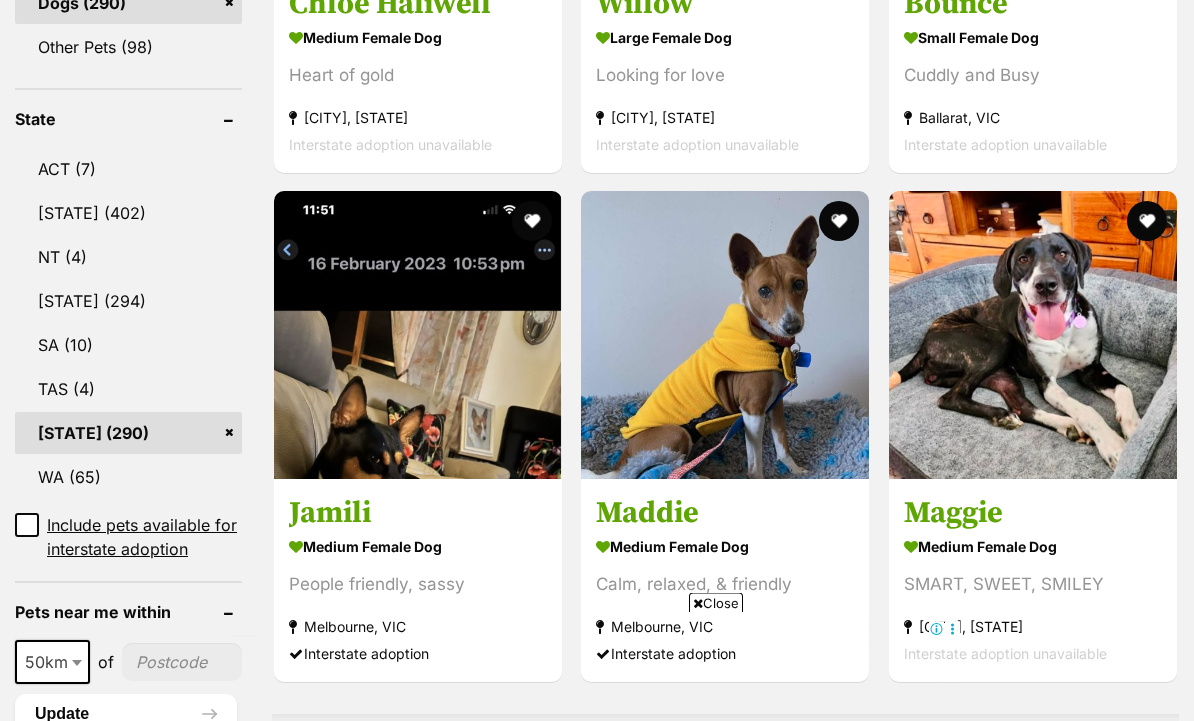 scroll, scrollTop: 0, scrollLeft: 0, axis: both 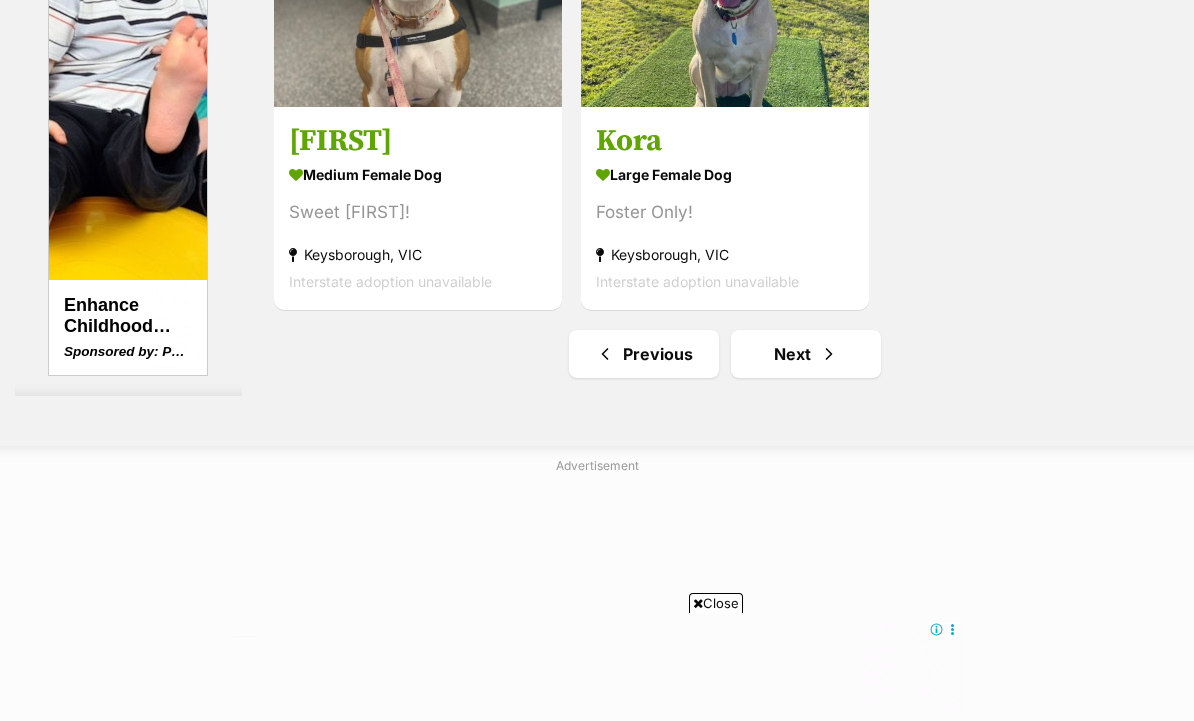 click on "Next" at bounding box center [806, 354] 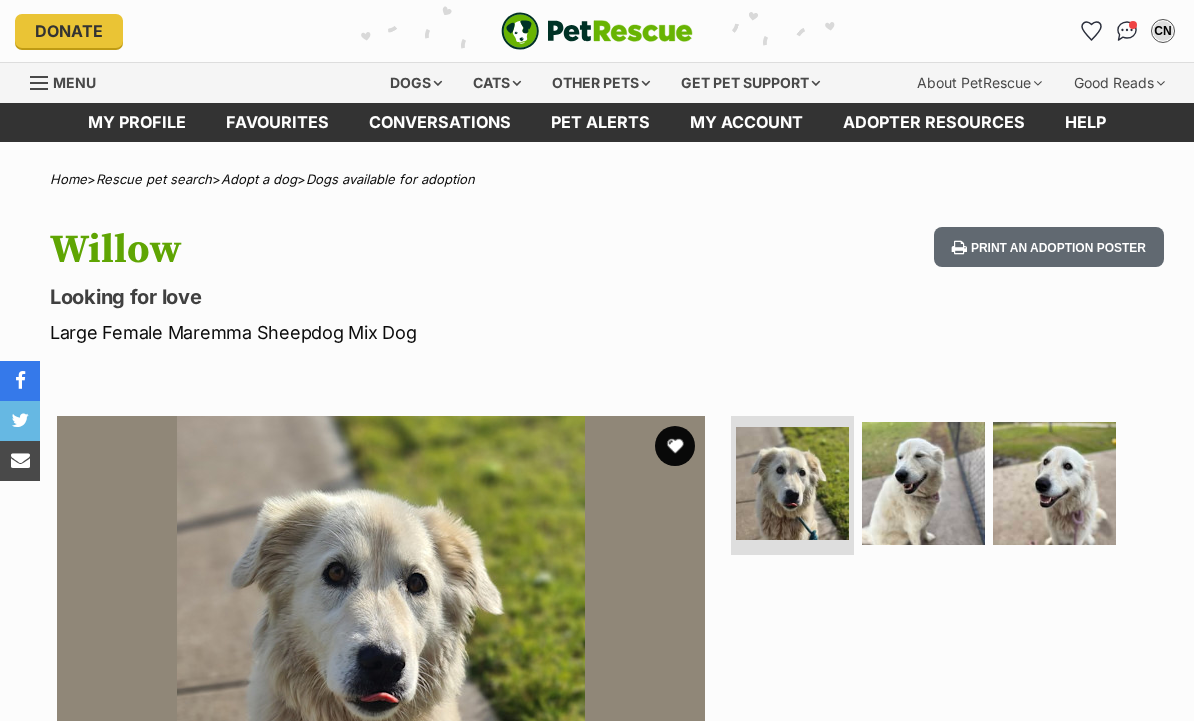 scroll, scrollTop: 0, scrollLeft: 0, axis: both 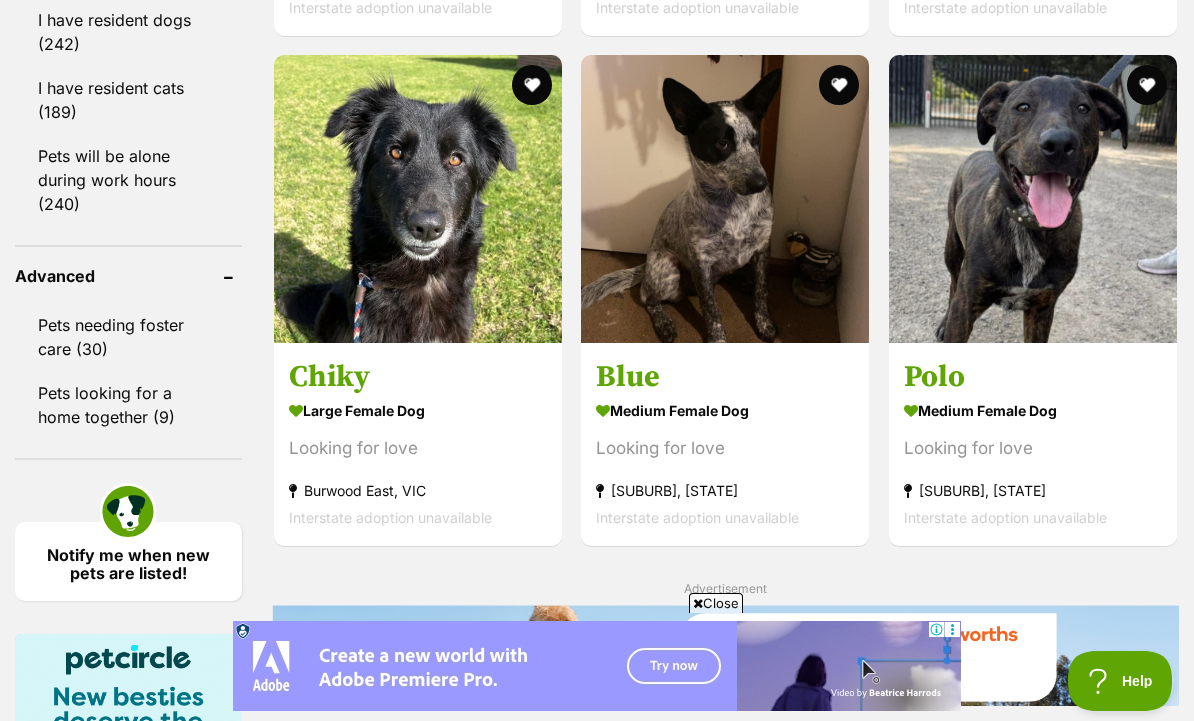 click on "large female Dog
Looking for love
[SUBURB], [STATE]
Interstate adoption unavailable" at bounding box center [418, 462] 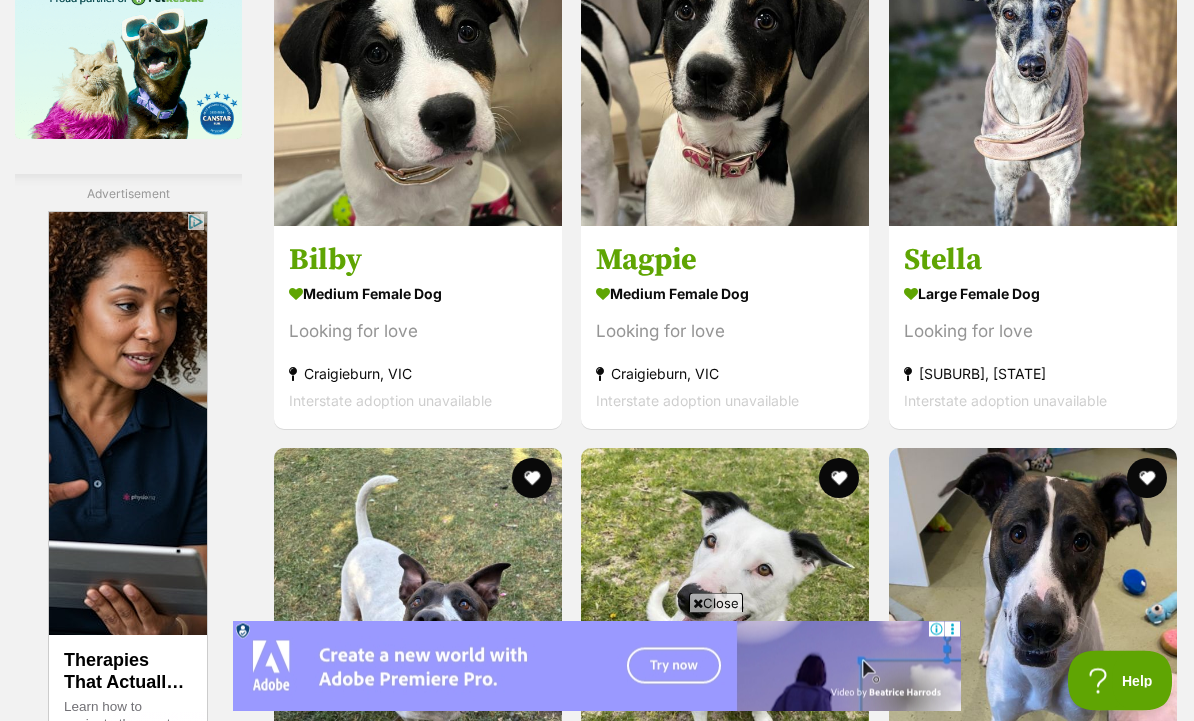 scroll, scrollTop: 3320, scrollLeft: 0, axis: vertical 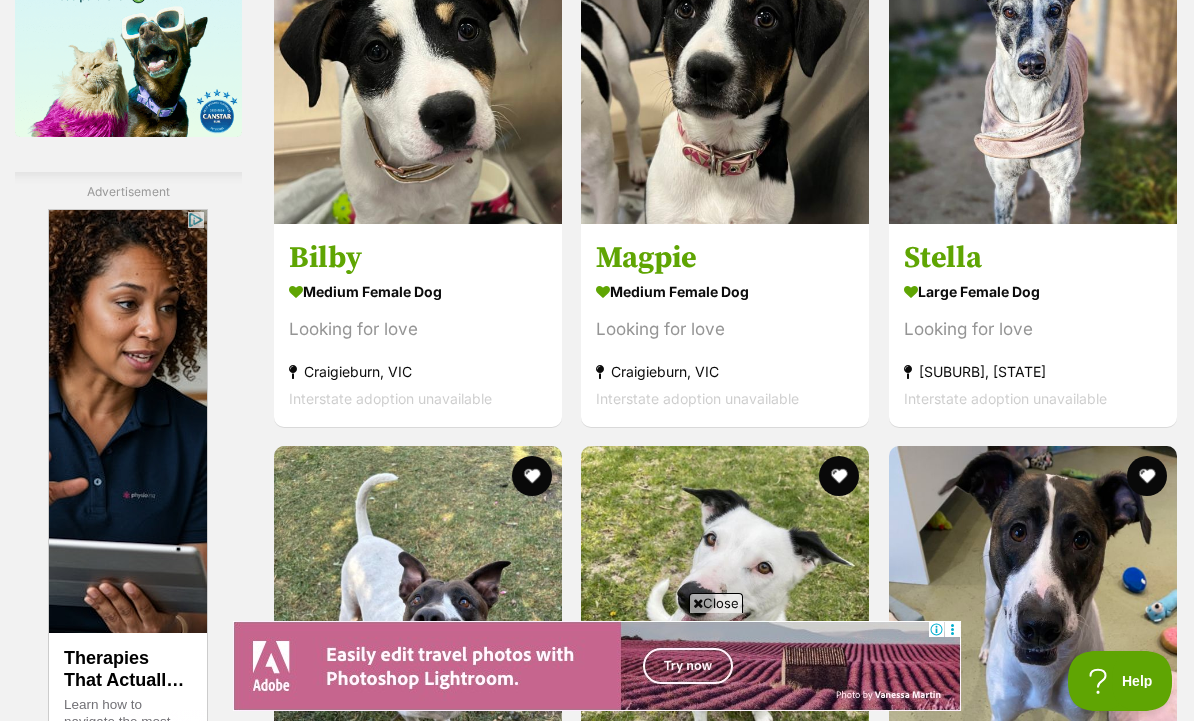 click on "medium female Dog" at bounding box center (418, 290) 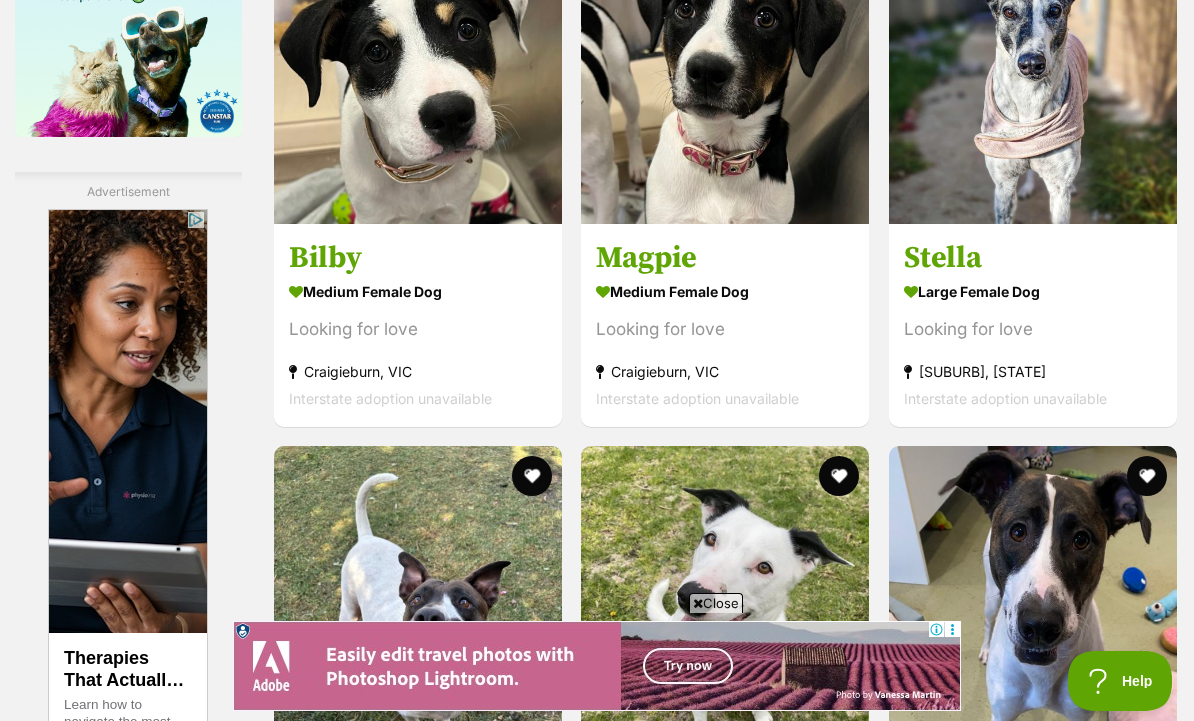 scroll, scrollTop: 3388, scrollLeft: 0, axis: vertical 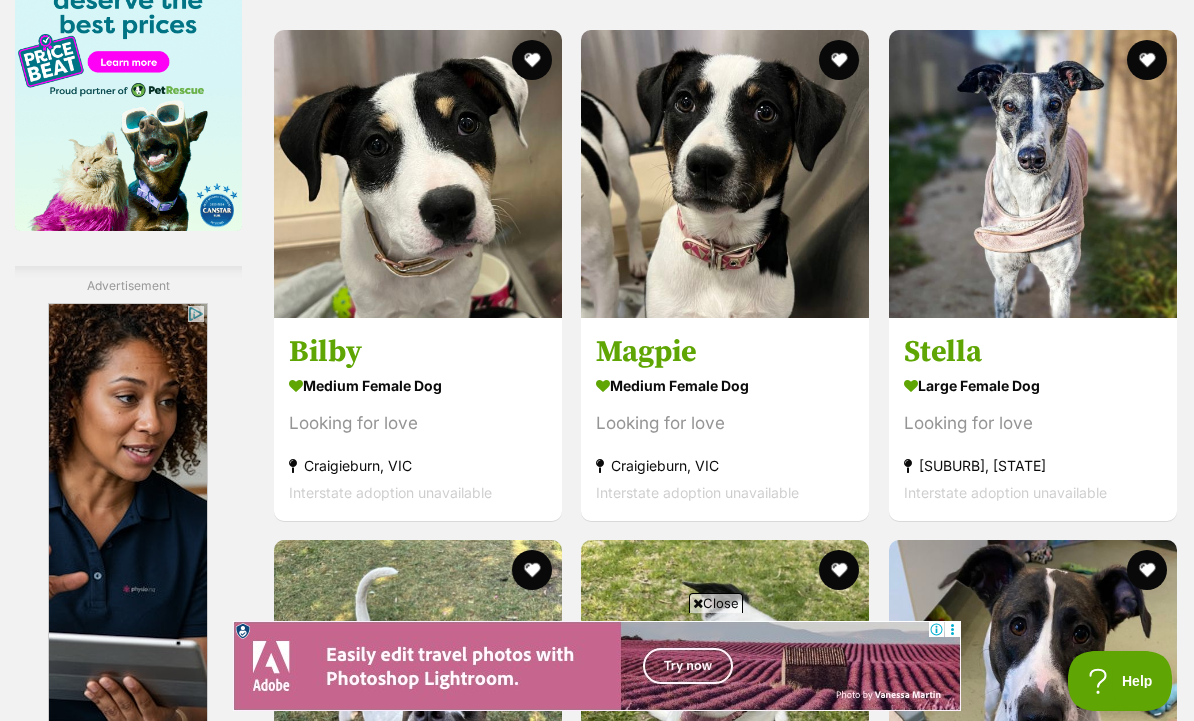 click at bounding box center (532, 60) 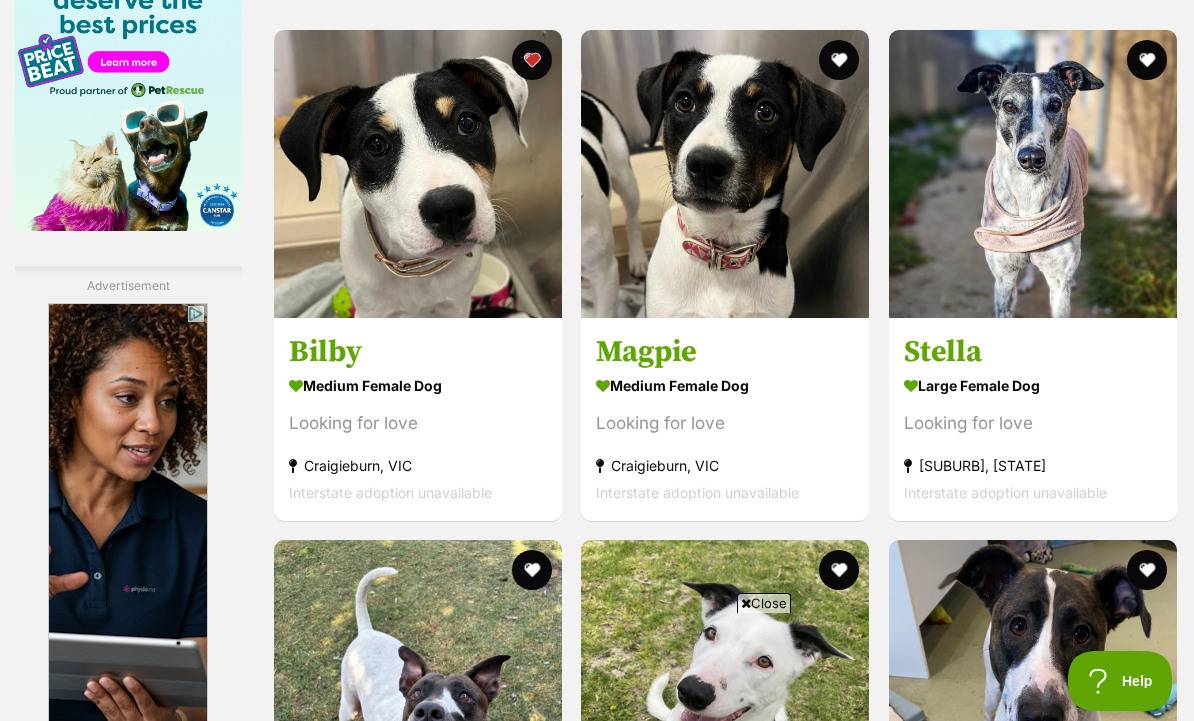 click at bounding box center (840, 60) 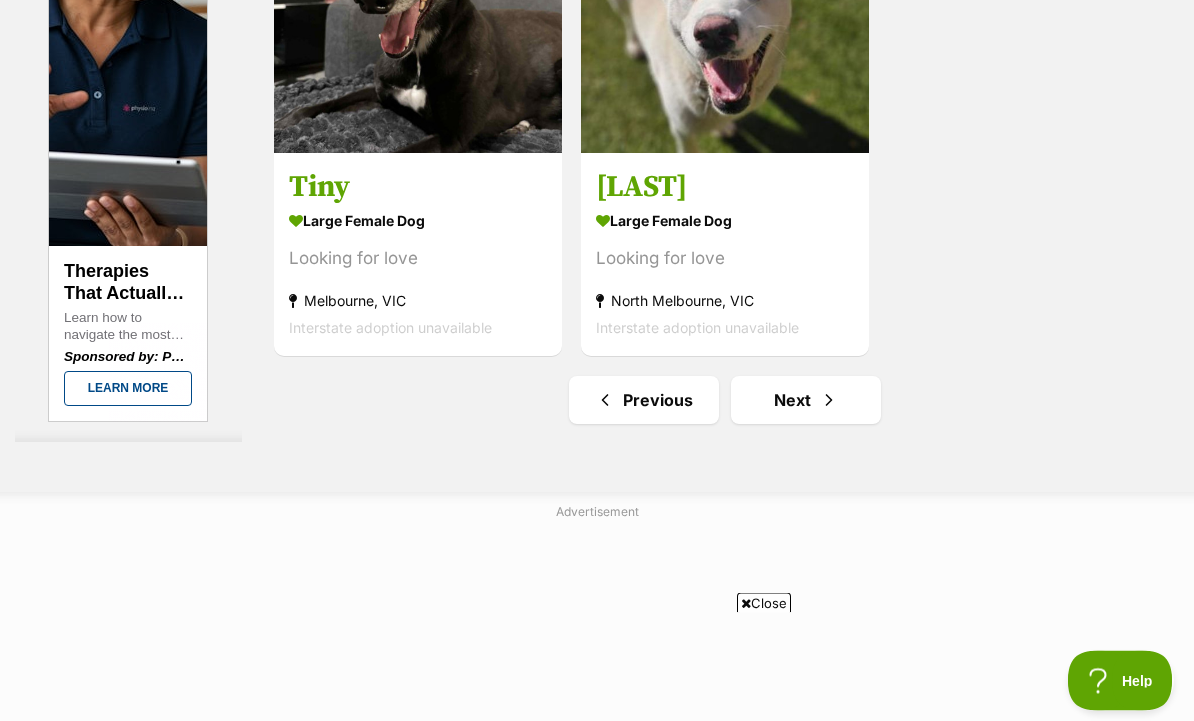 scroll, scrollTop: 4603, scrollLeft: 0, axis: vertical 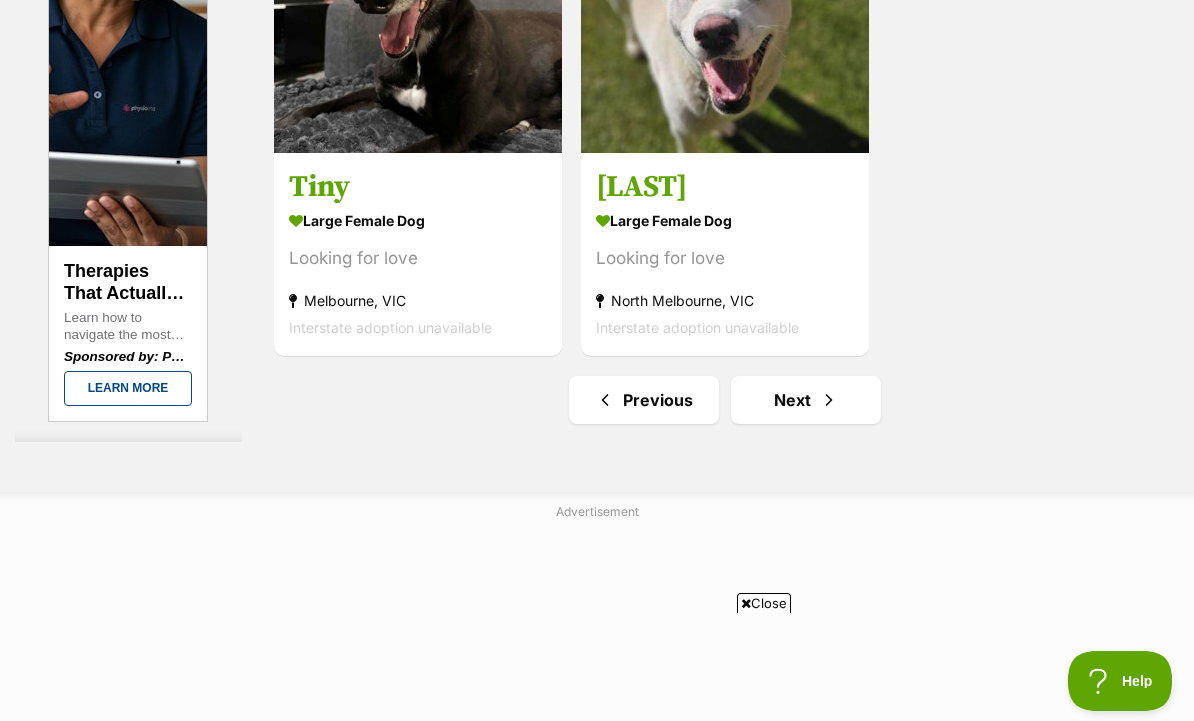 click on "Next" at bounding box center [806, 400] 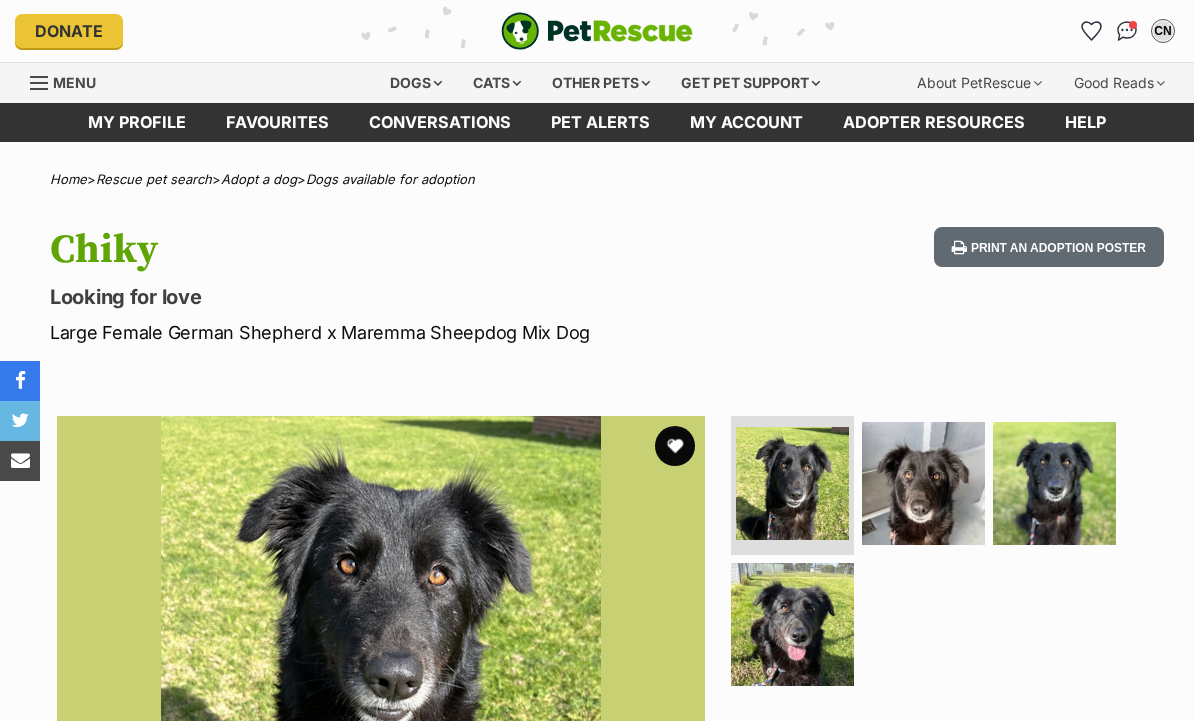scroll, scrollTop: 0, scrollLeft: 0, axis: both 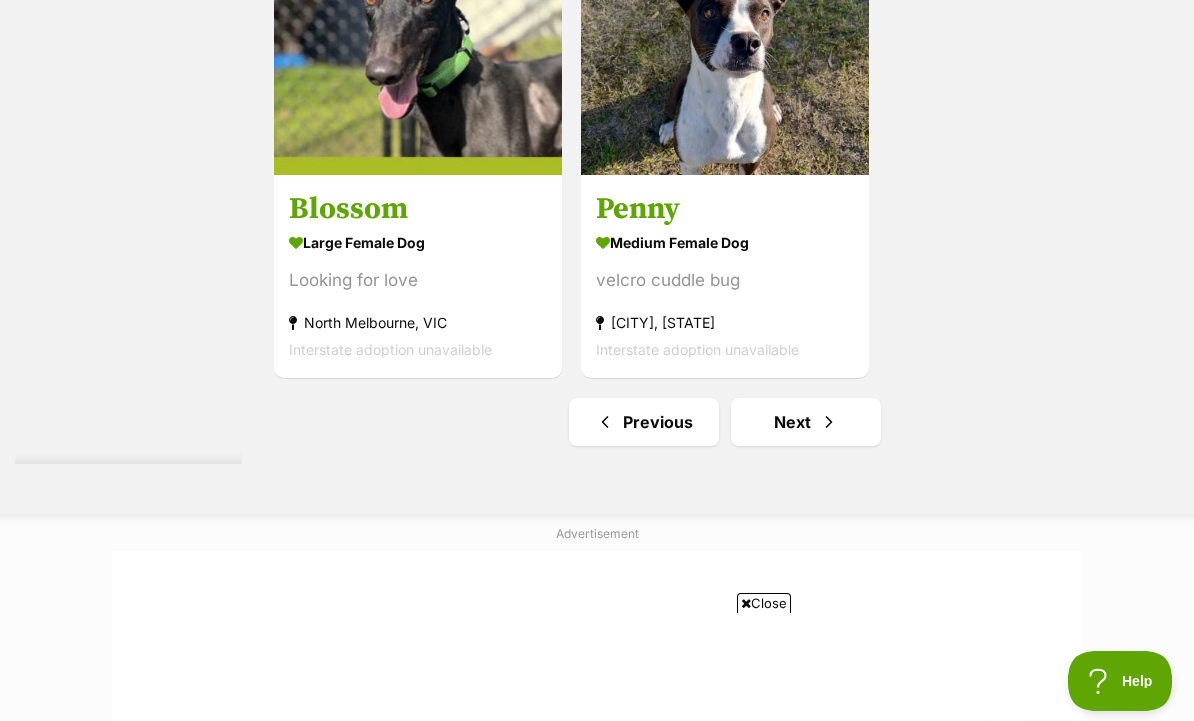 click on "Next" at bounding box center (806, 422) 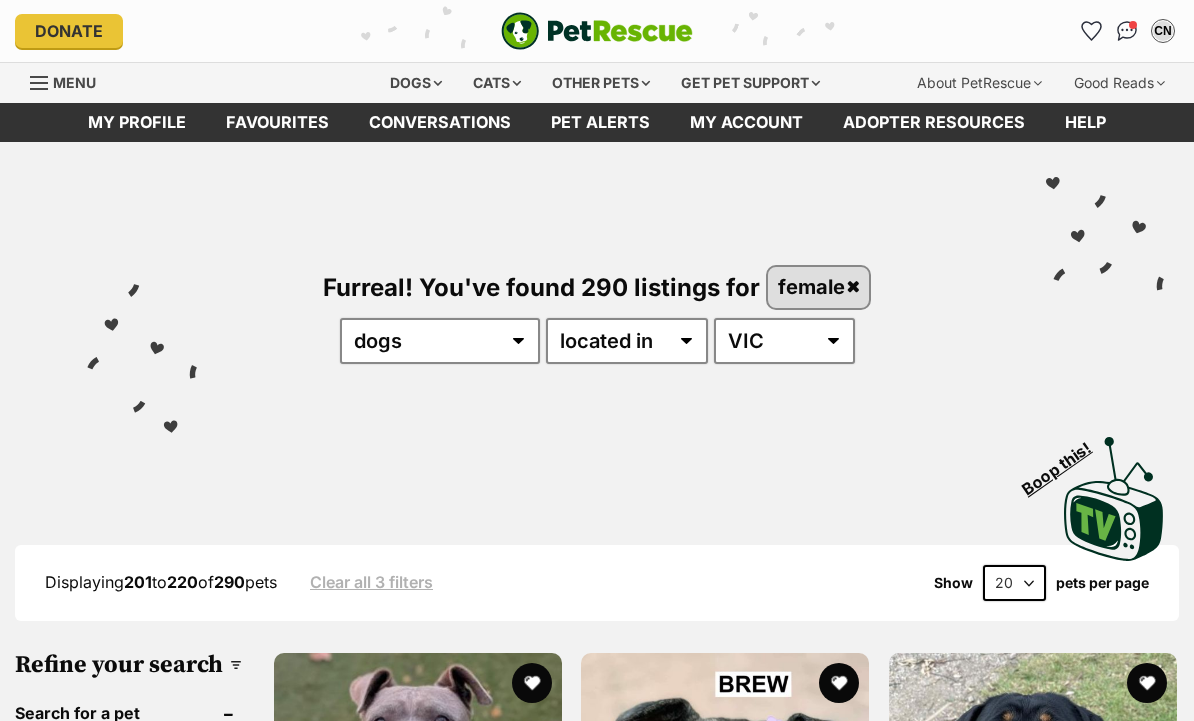 scroll, scrollTop: 0, scrollLeft: 0, axis: both 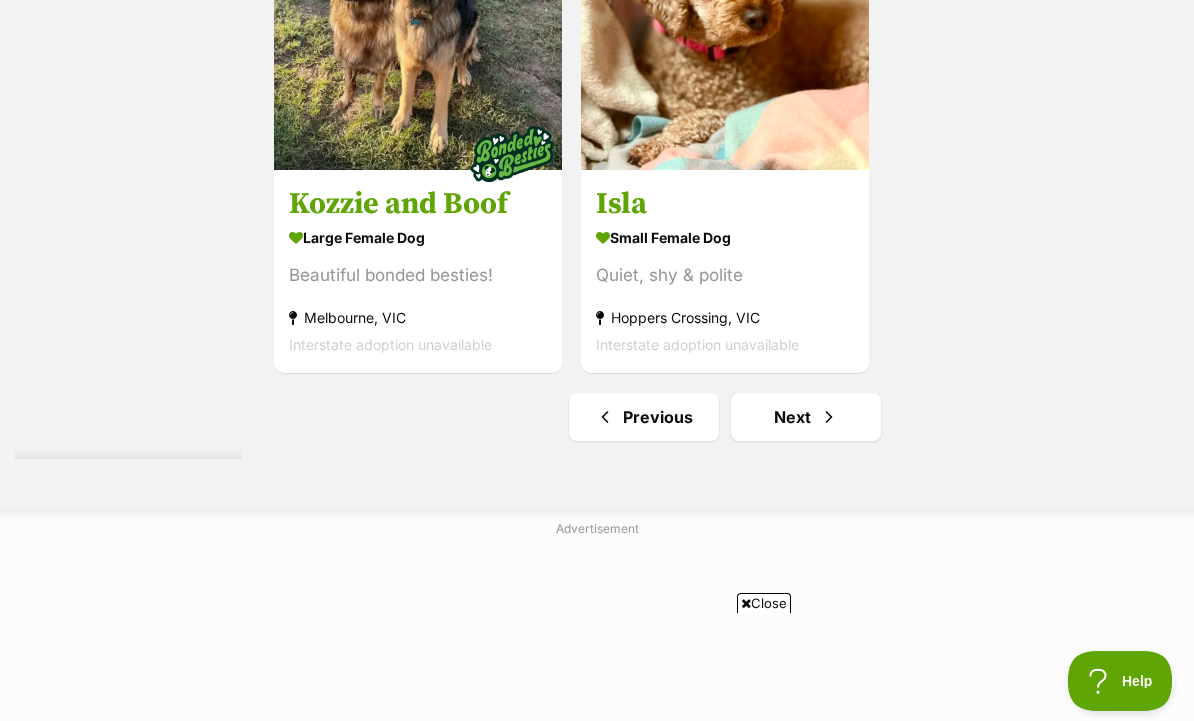 click on "Next" at bounding box center [806, 417] 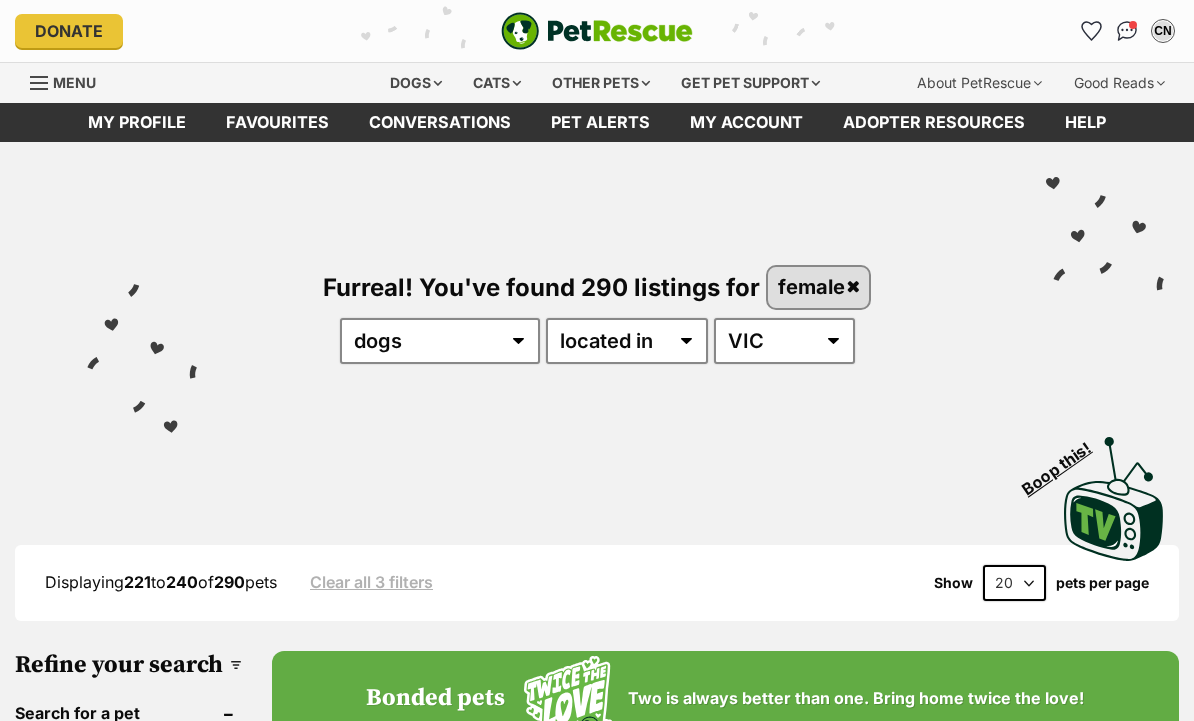 scroll, scrollTop: 0, scrollLeft: 0, axis: both 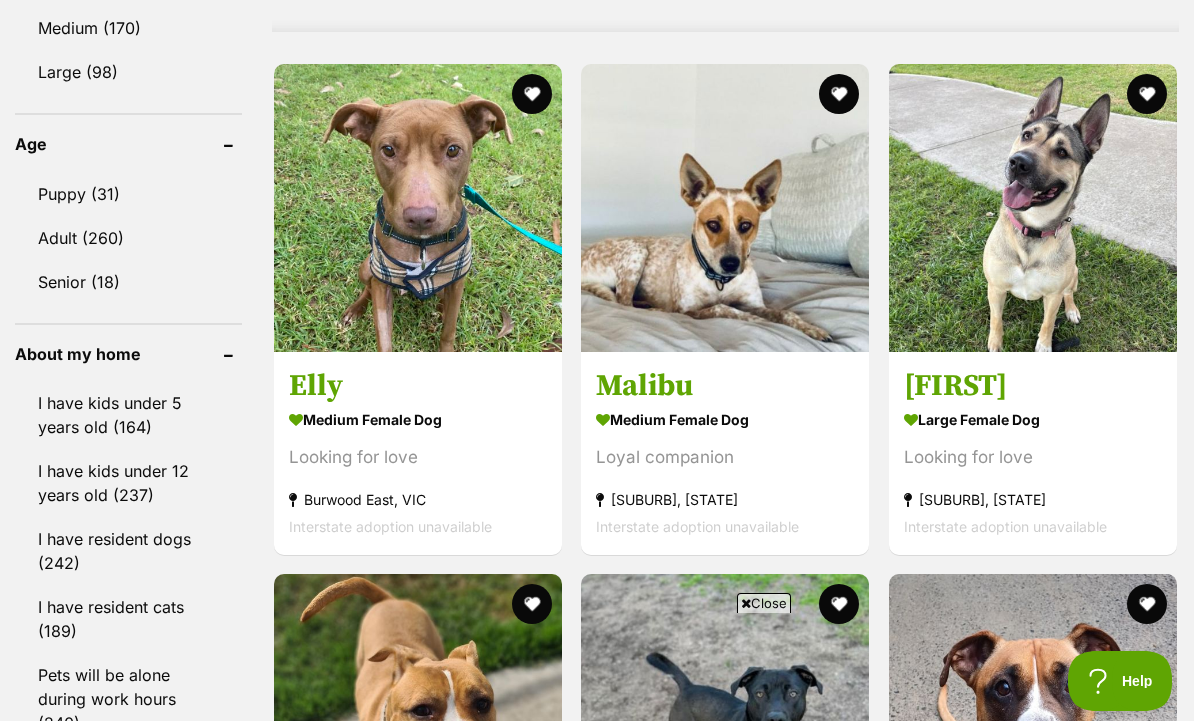 click on "medium female Dog
Looking for love
Burwood East, VIC
Interstate adoption unavailable" at bounding box center [418, 472] 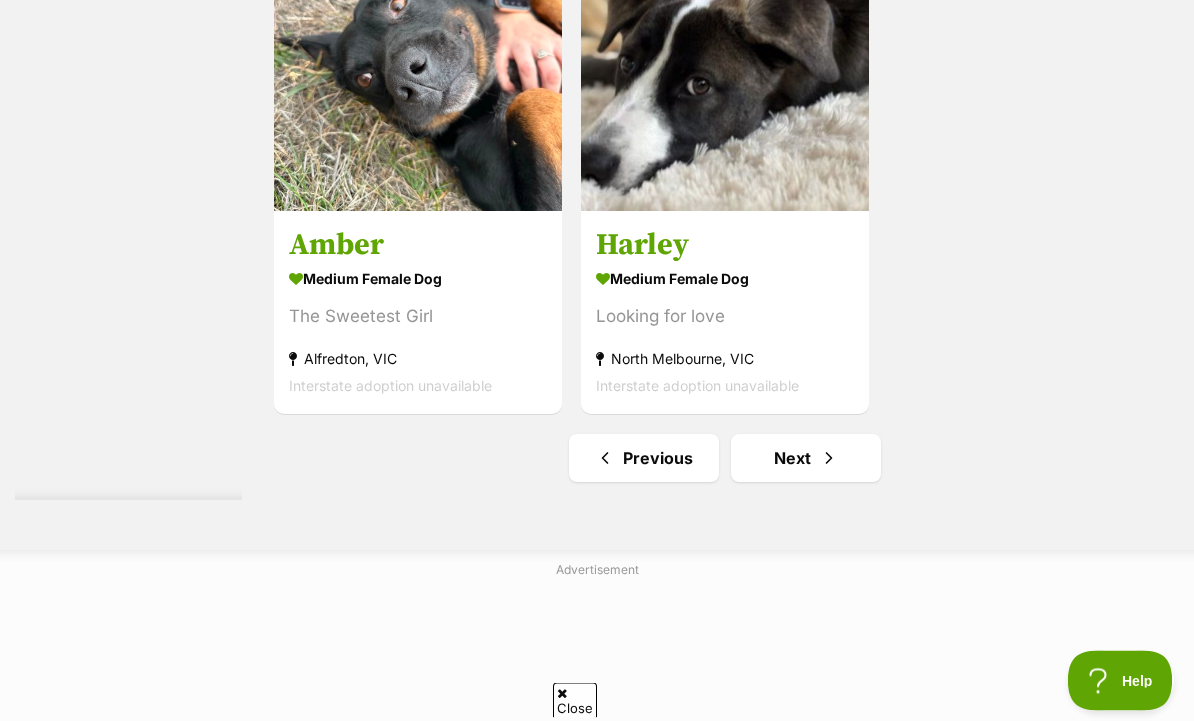 scroll, scrollTop: 4545, scrollLeft: 0, axis: vertical 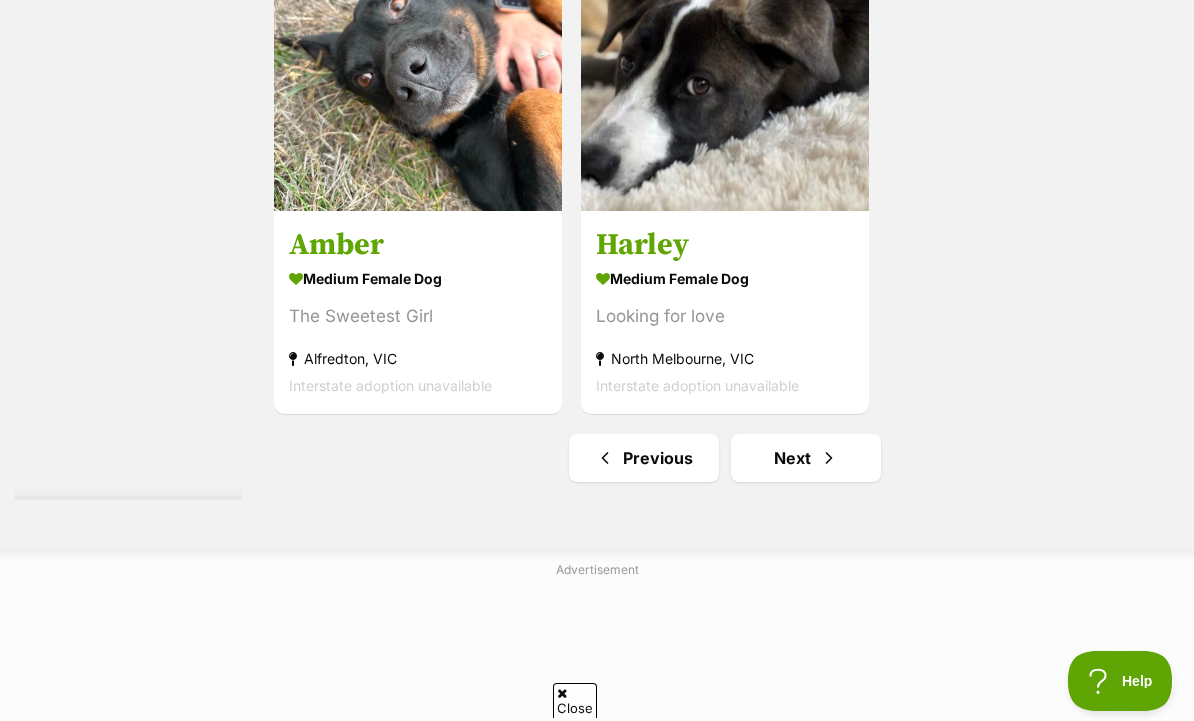 click on "Next" at bounding box center [806, 458] 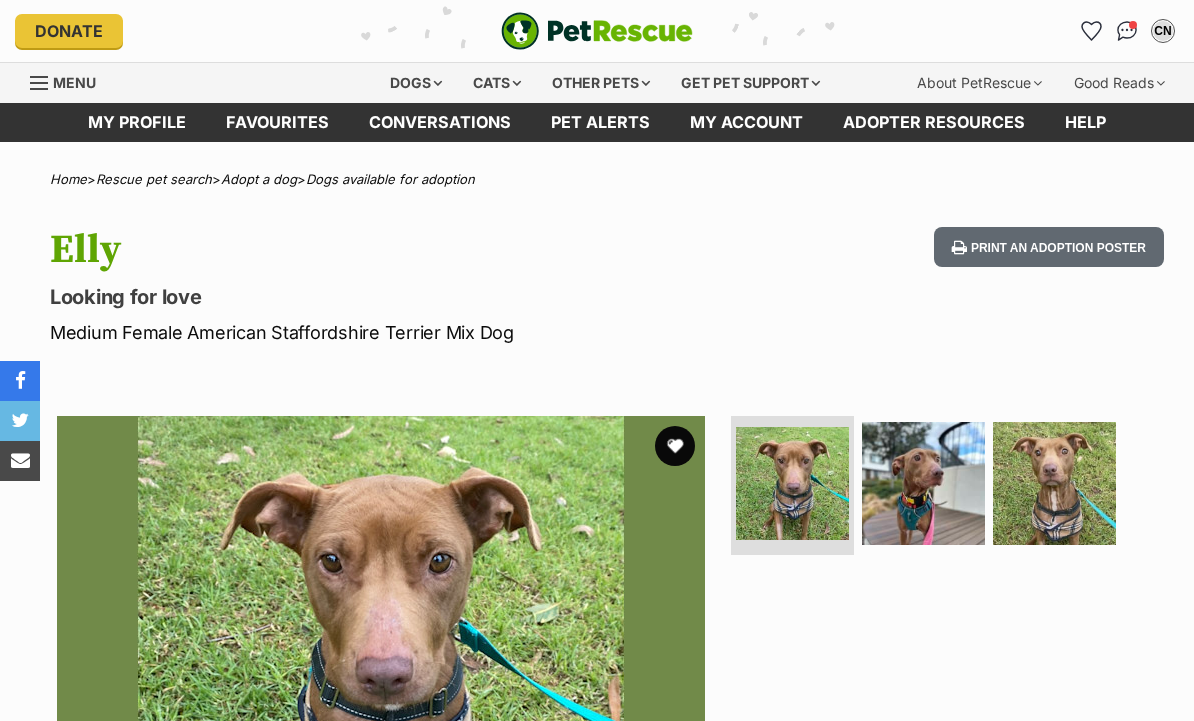scroll, scrollTop: 0, scrollLeft: 0, axis: both 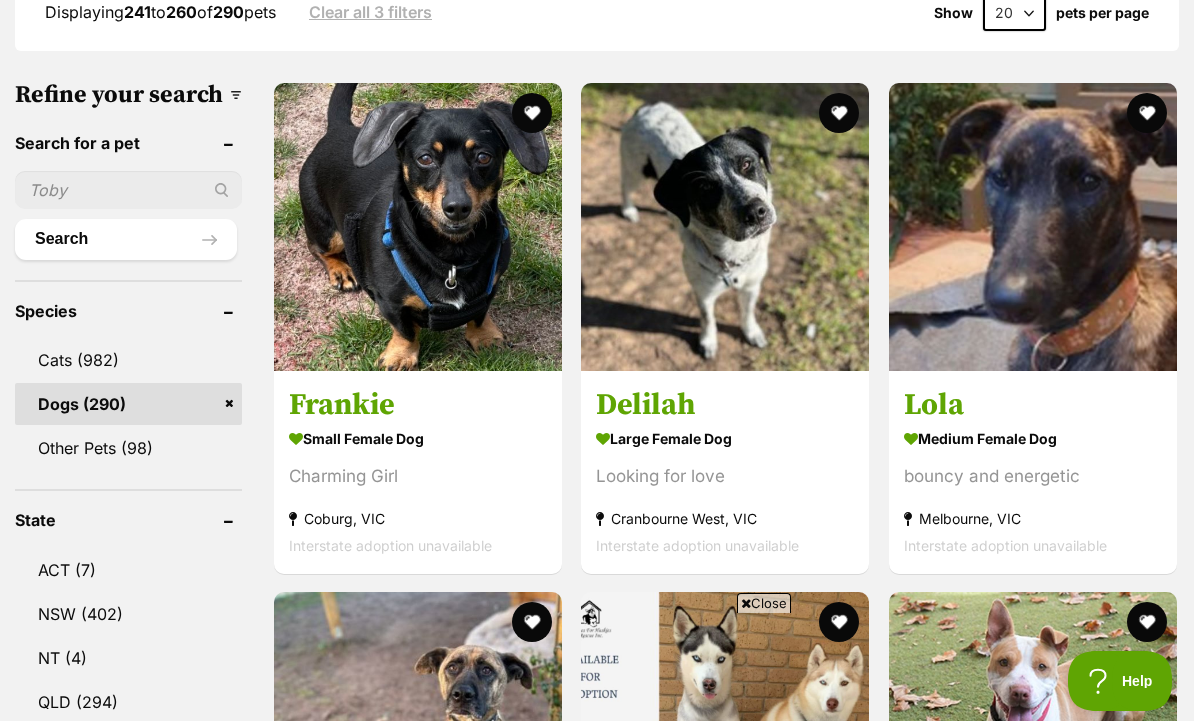 click on "large female Dog
Looking for love
[CITY], [STATE]
Interstate adoption unavailable" at bounding box center (725, 490) 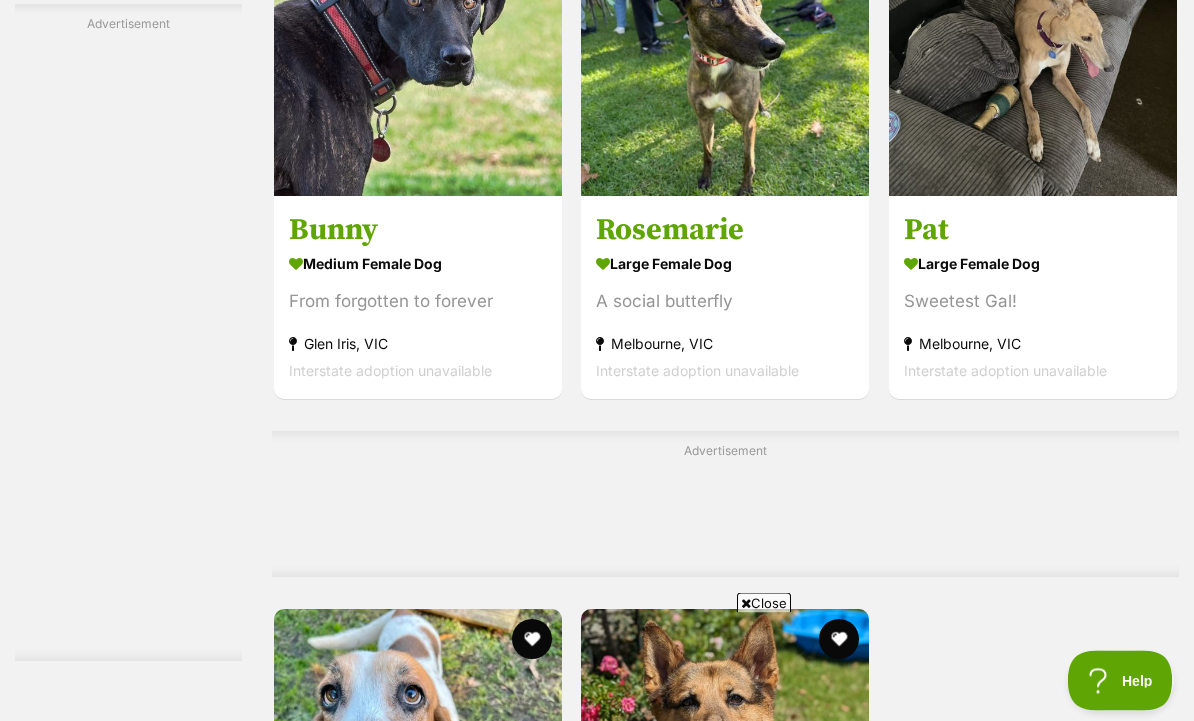 scroll, scrollTop: 3672, scrollLeft: 0, axis: vertical 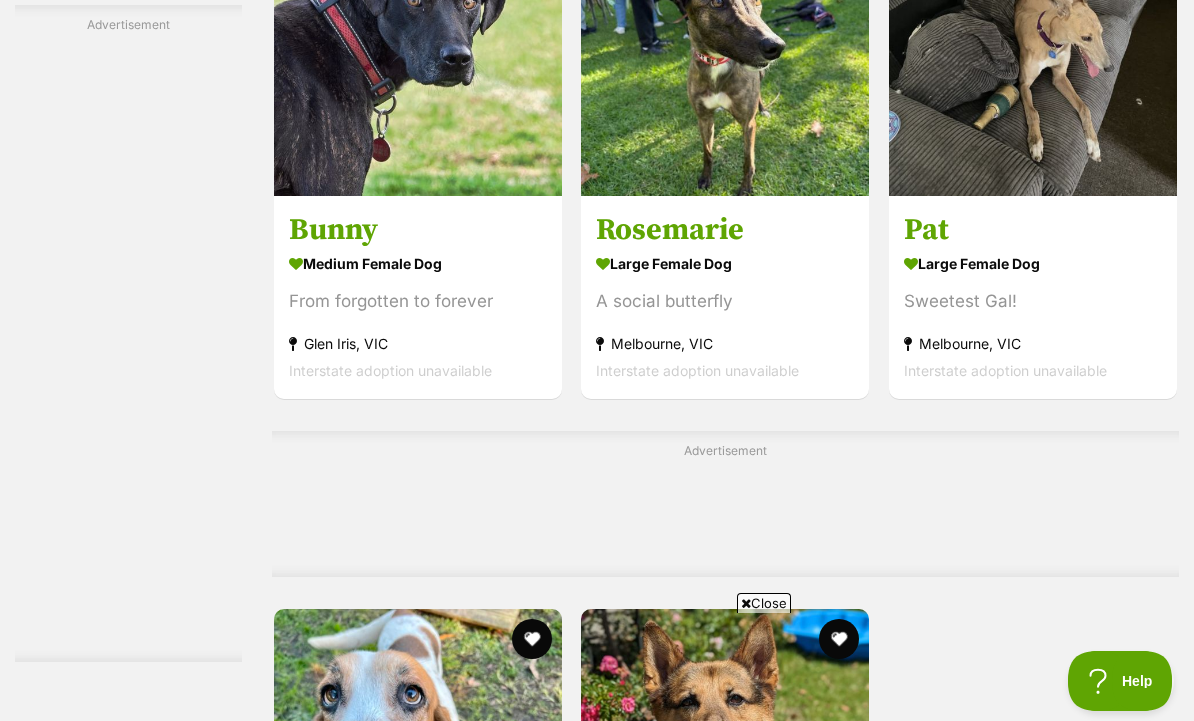 click on "From forgotten to forever" at bounding box center [418, 301] 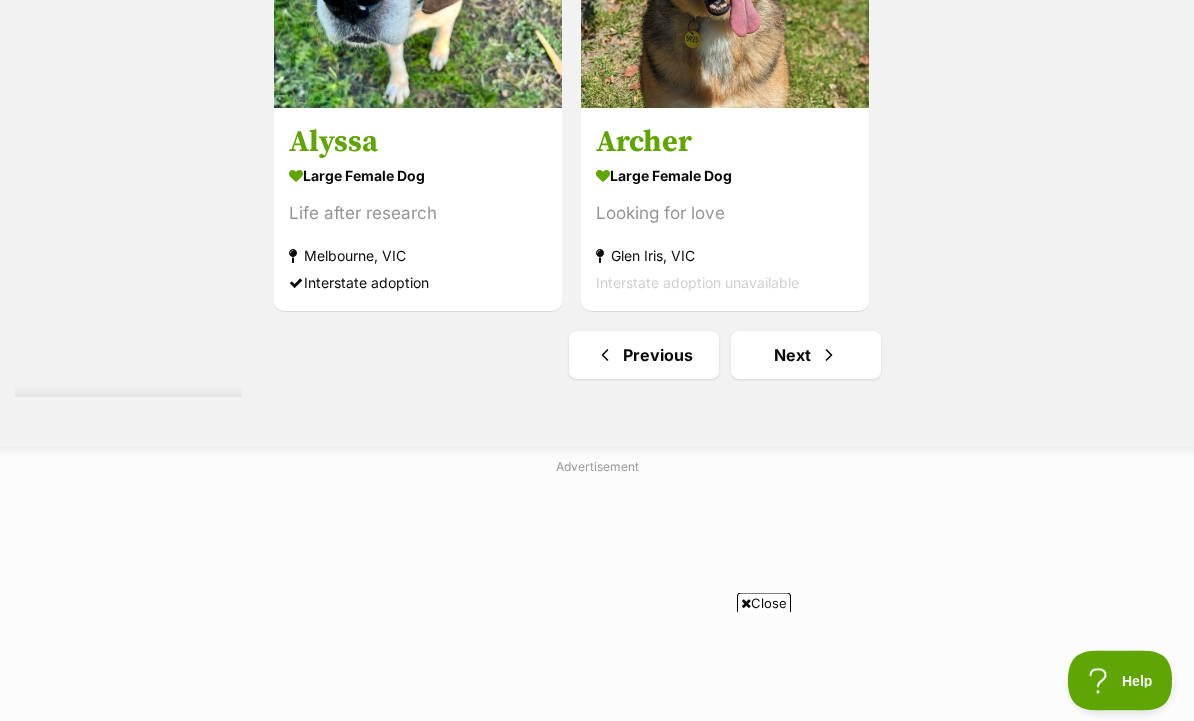 scroll, scrollTop: 4461, scrollLeft: 0, axis: vertical 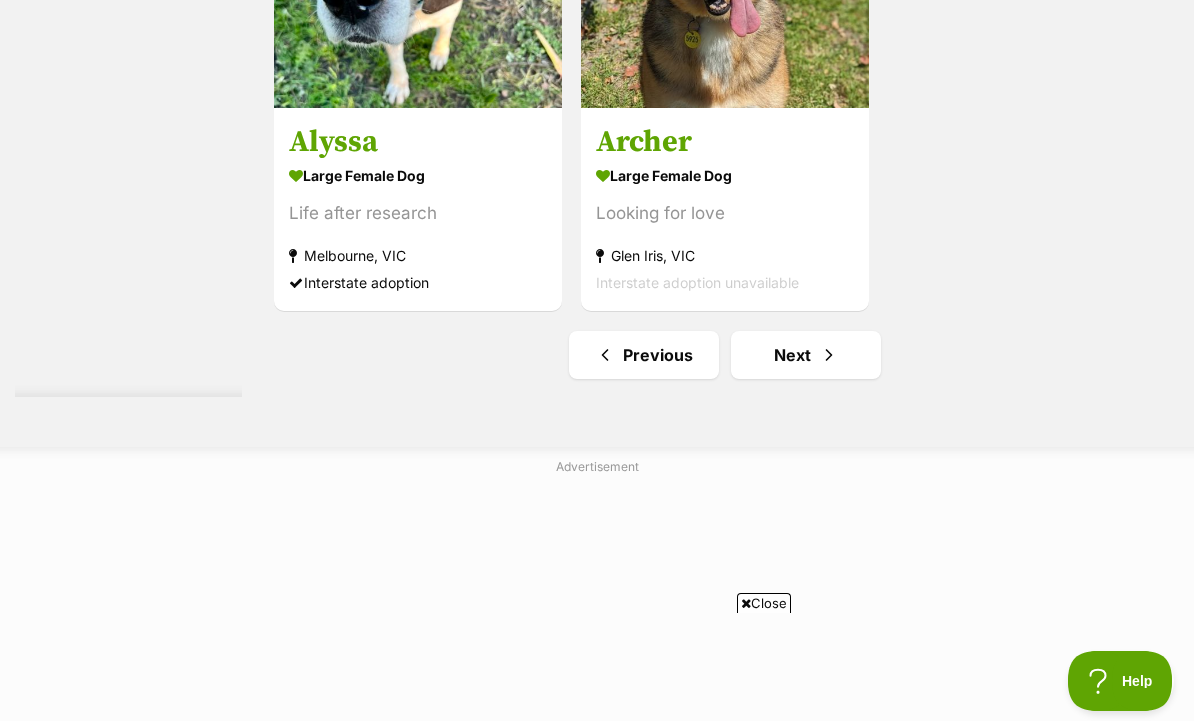 click on "Next" at bounding box center [806, 355] 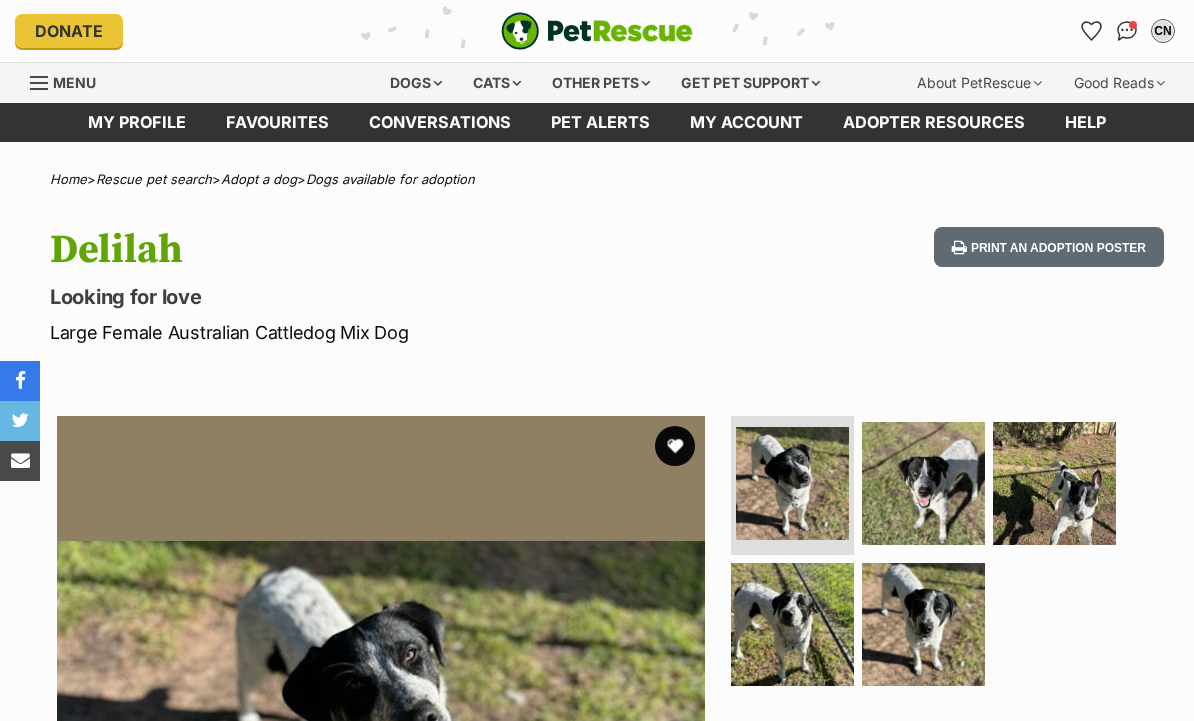 scroll, scrollTop: 0, scrollLeft: 0, axis: both 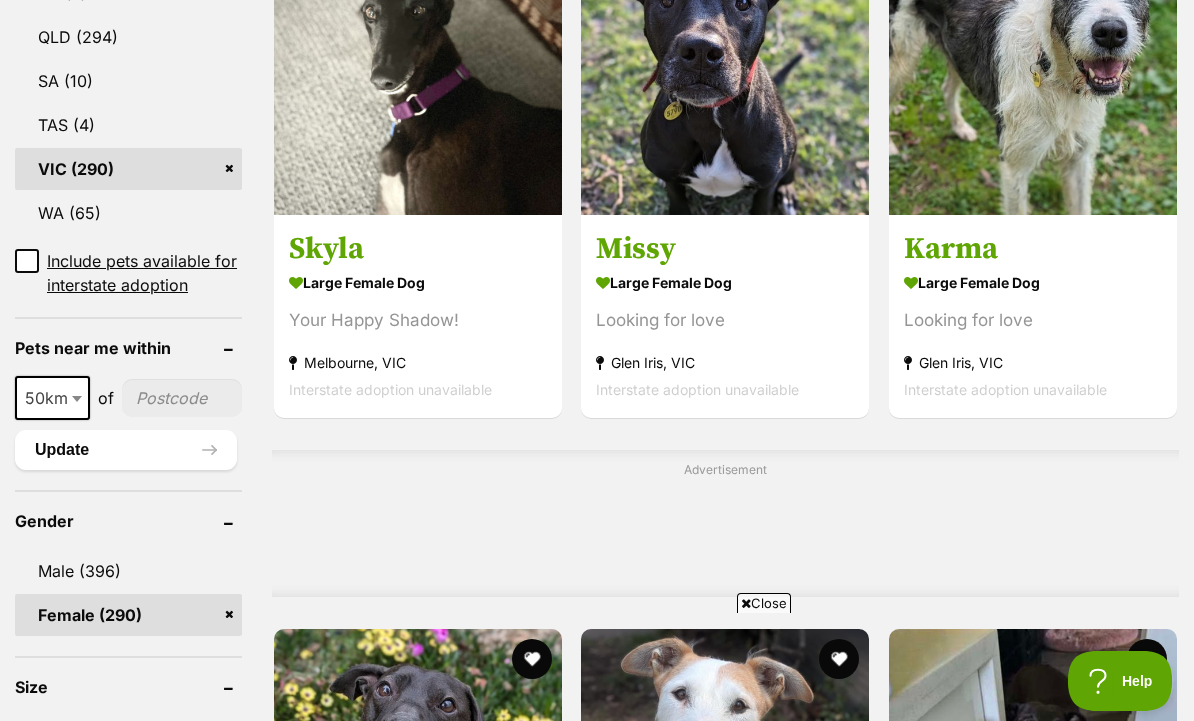 click on "large female Dog" at bounding box center (1033, 282) 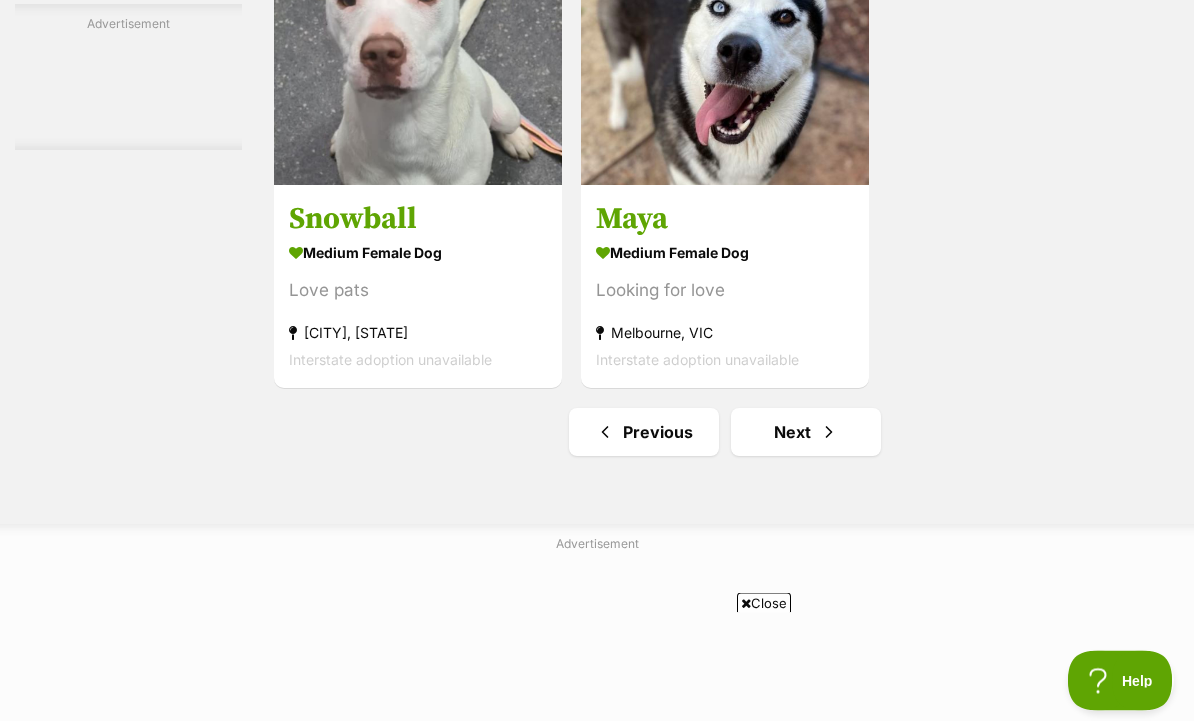 scroll, scrollTop: 4384, scrollLeft: 0, axis: vertical 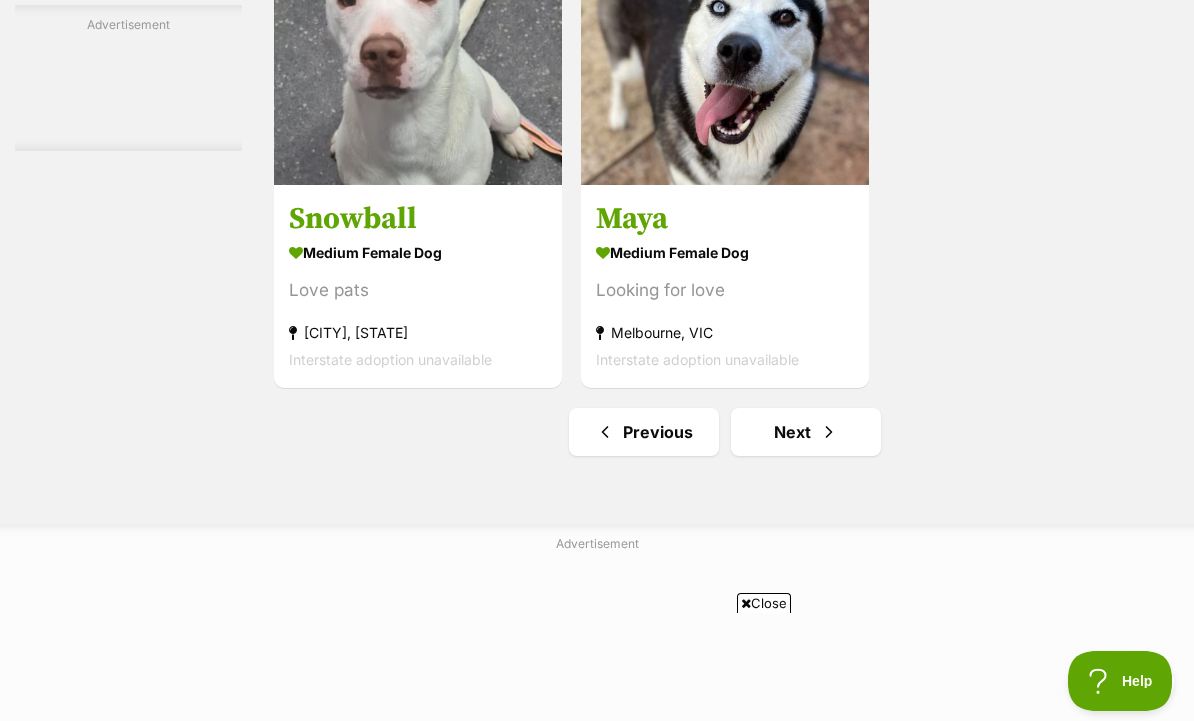 click at bounding box center [829, 432] 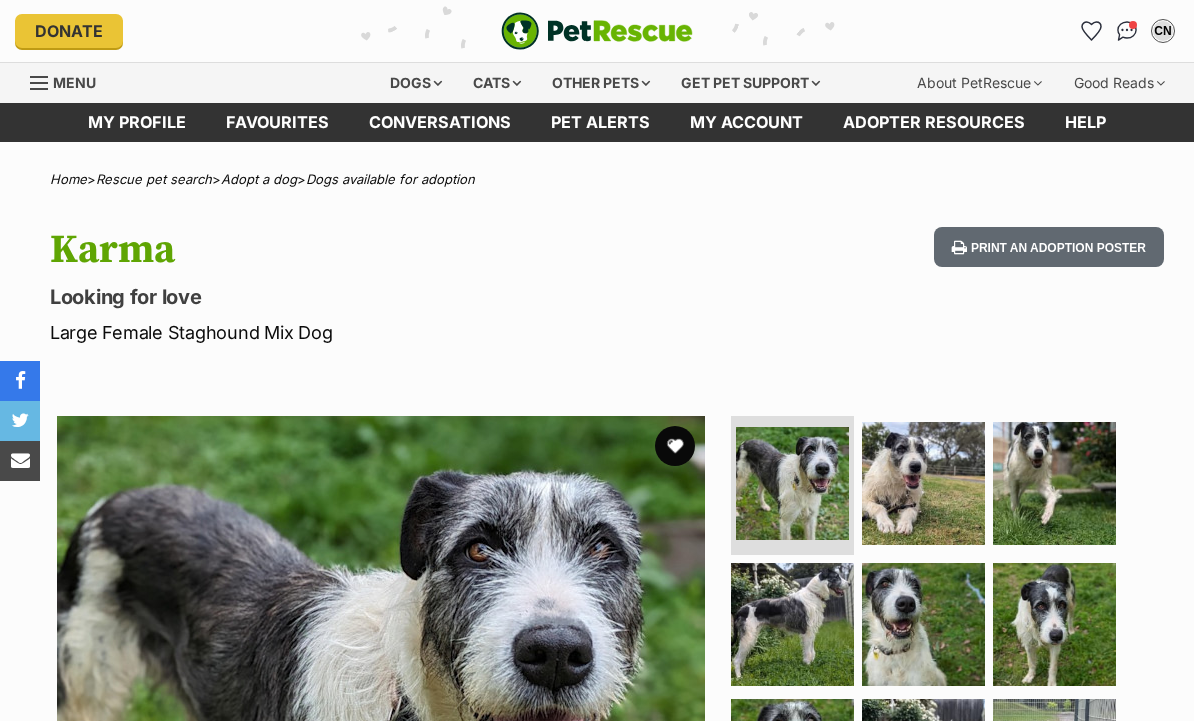 scroll, scrollTop: 0, scrollLeft: 0, axis: both 